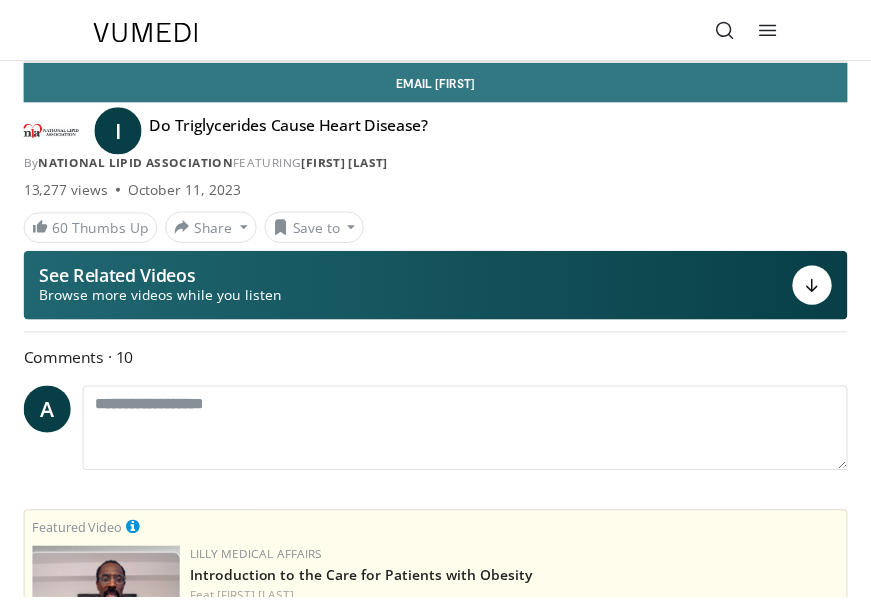 scroll, scrollTop: 2846, scrollLeft: 0, axis: vertical 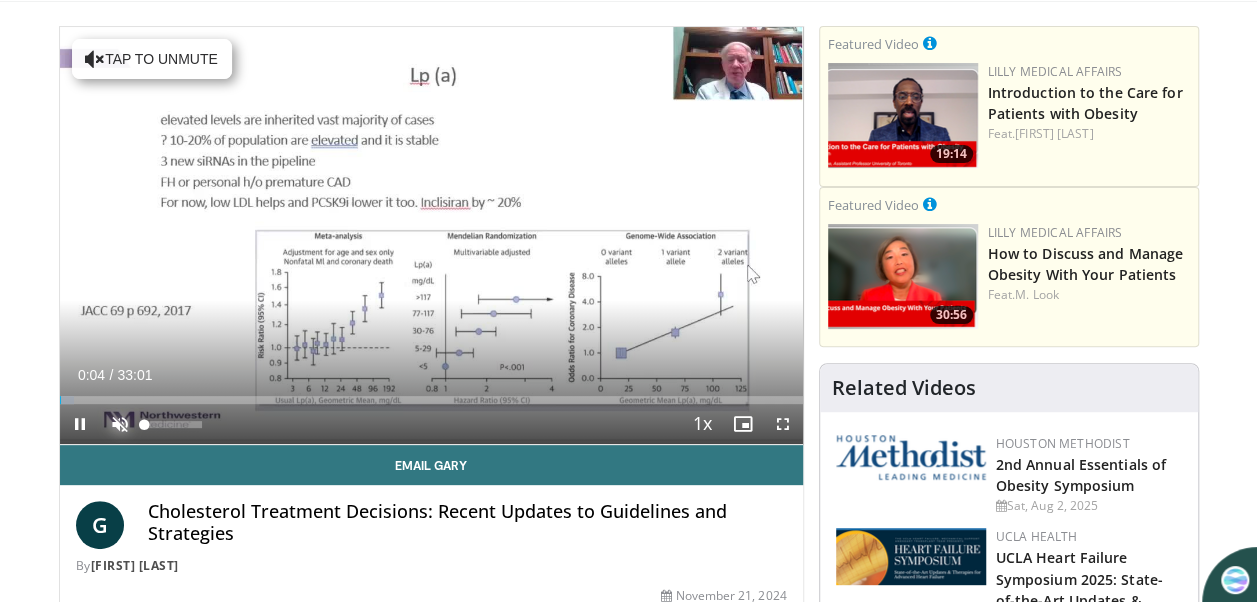 click at bounding box center (120, 424) 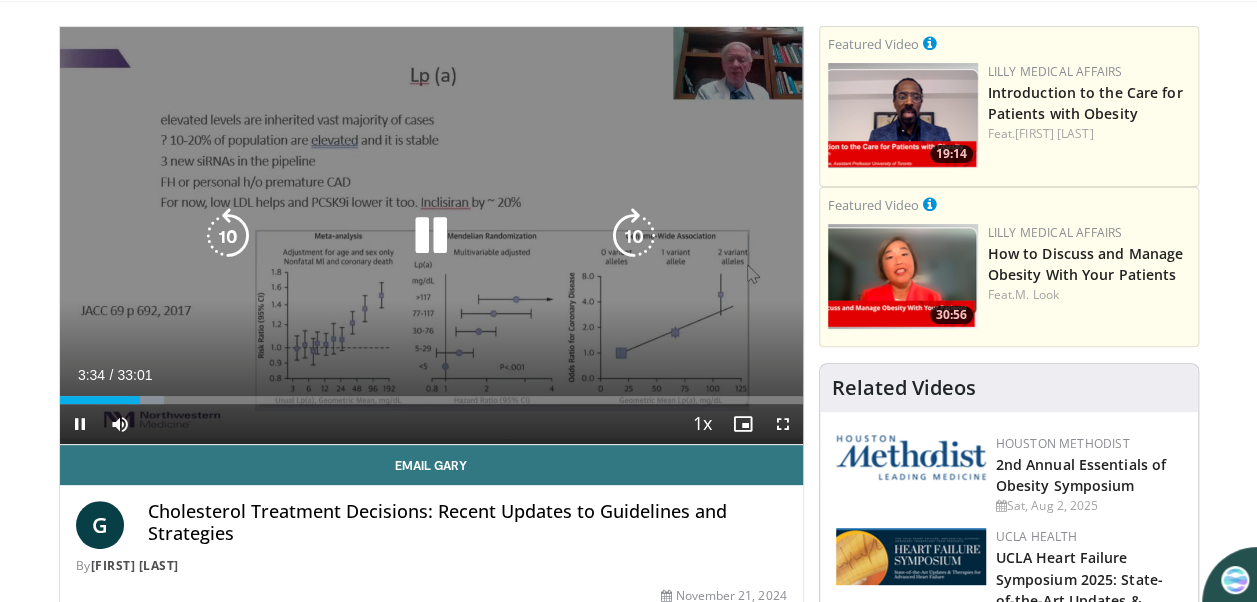 click at bounding box center (431, 236) 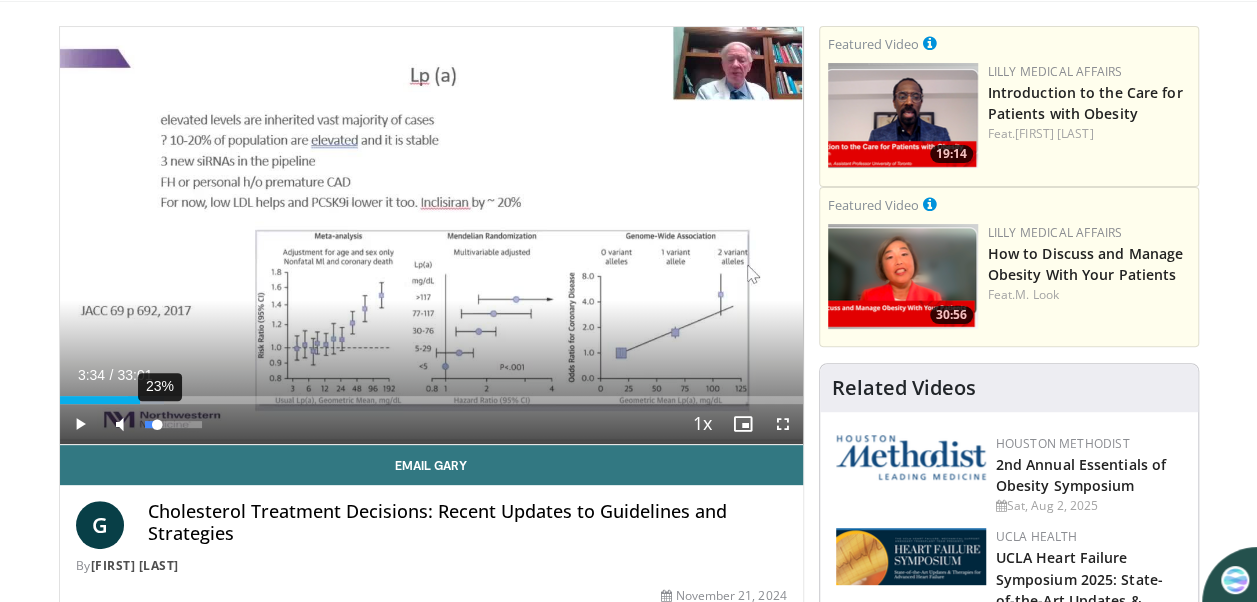 click on "23%" at bounding box center [173, 424] 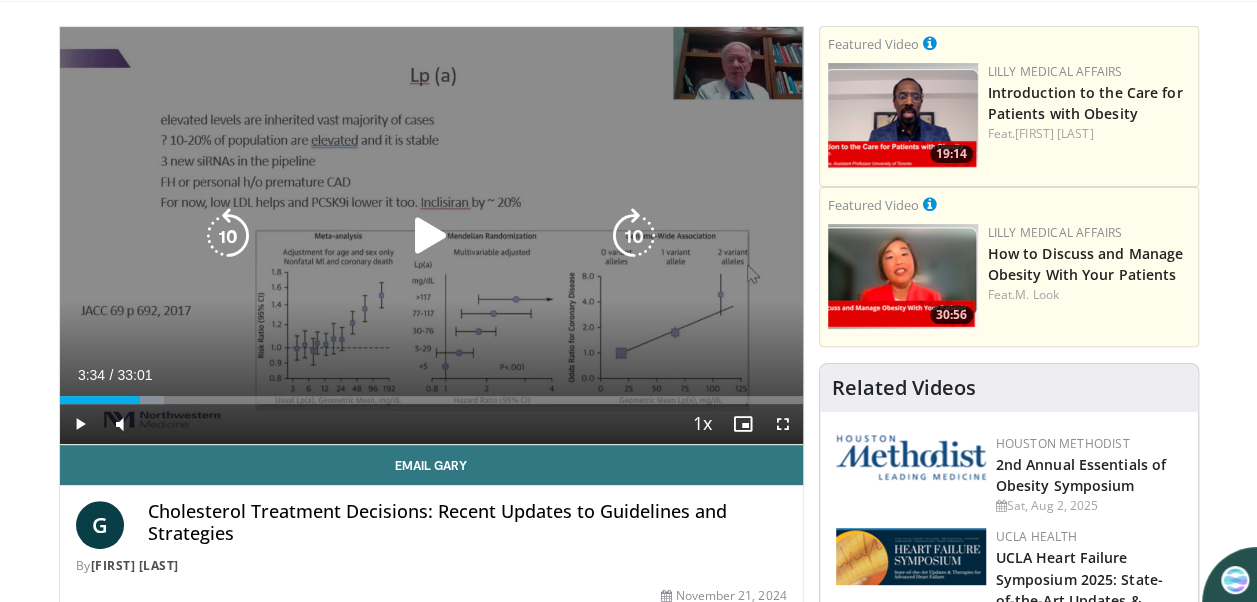 click at bounding box center [431, 236] 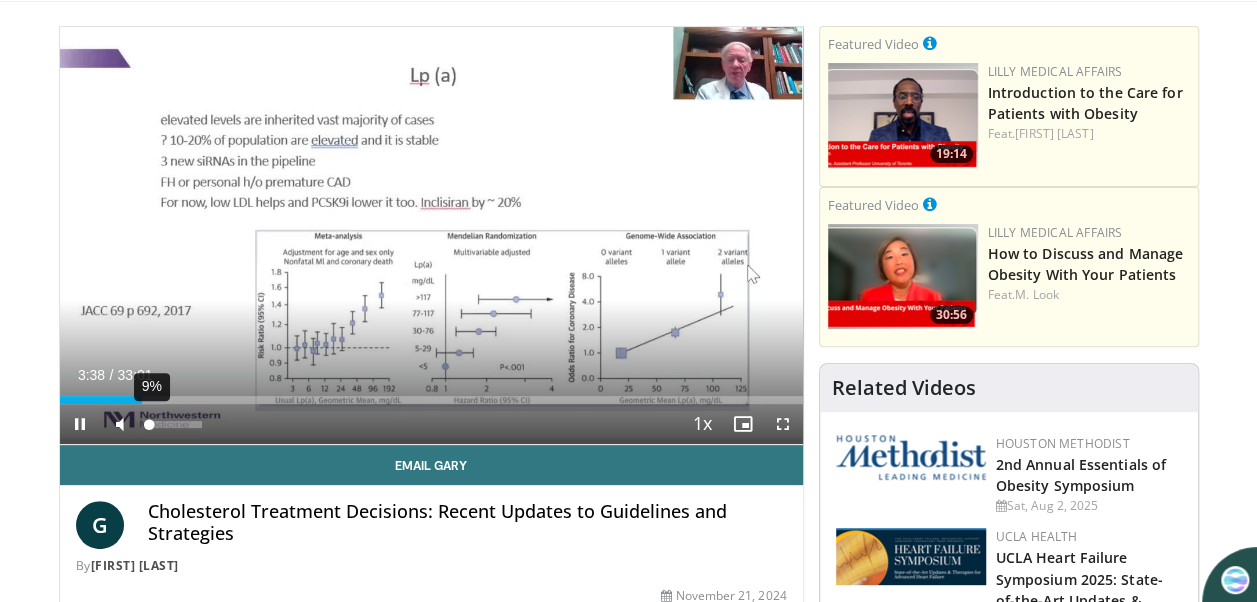 click on "9%" at bounding box center (173, 424) 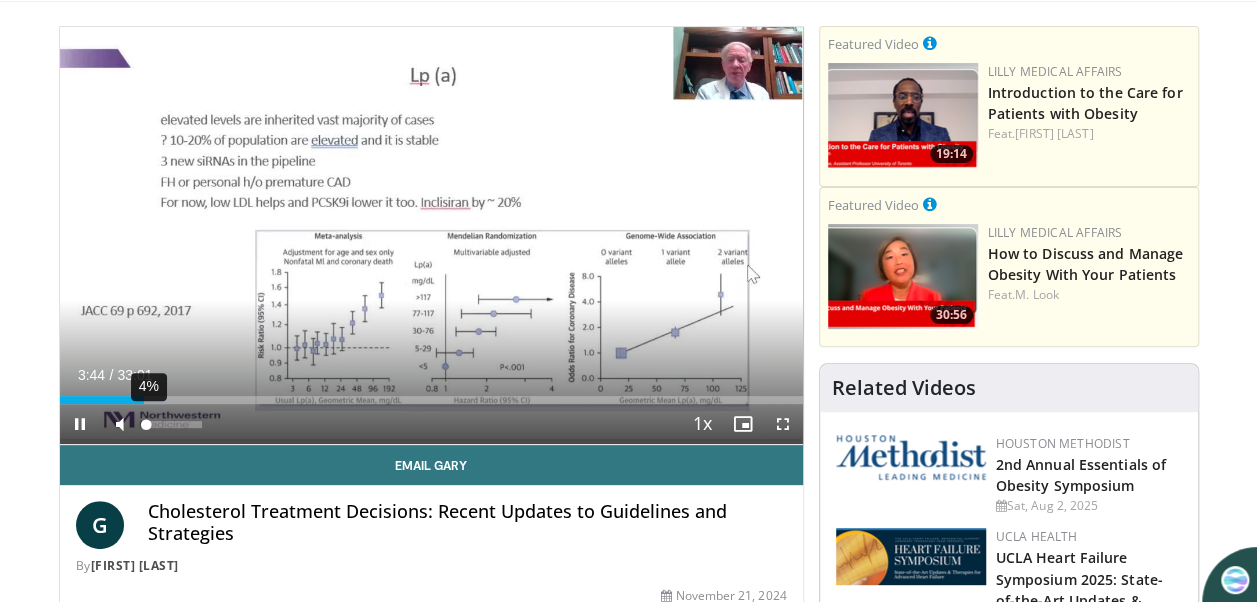 click at bounding box center [146, 424] 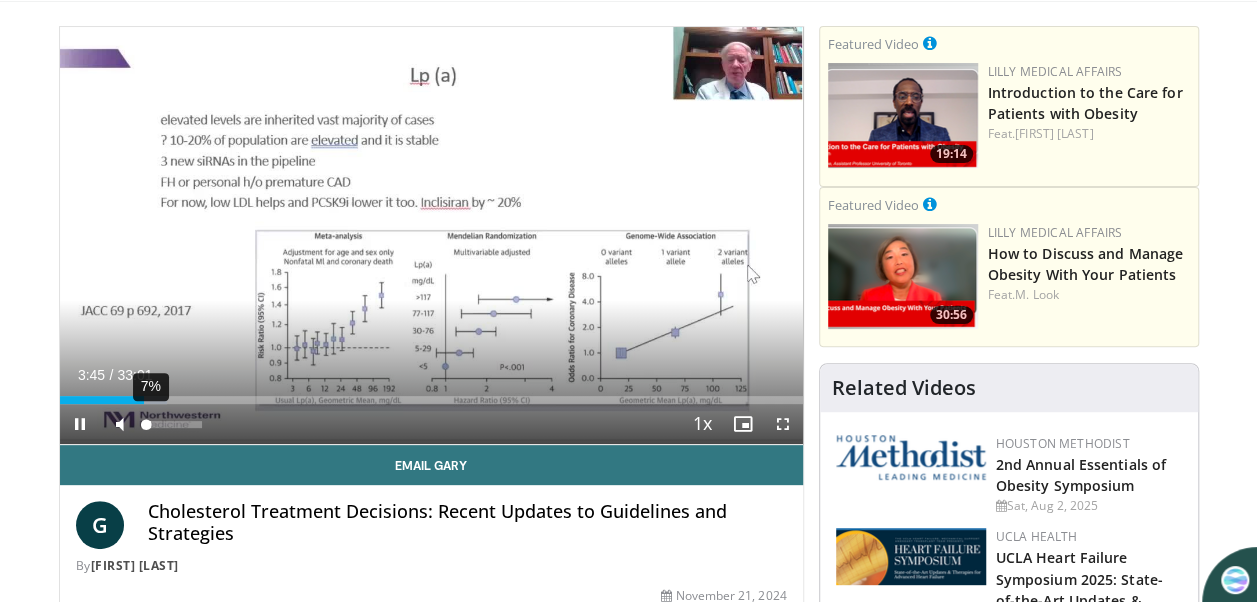 click at bounding box center (146, 424) 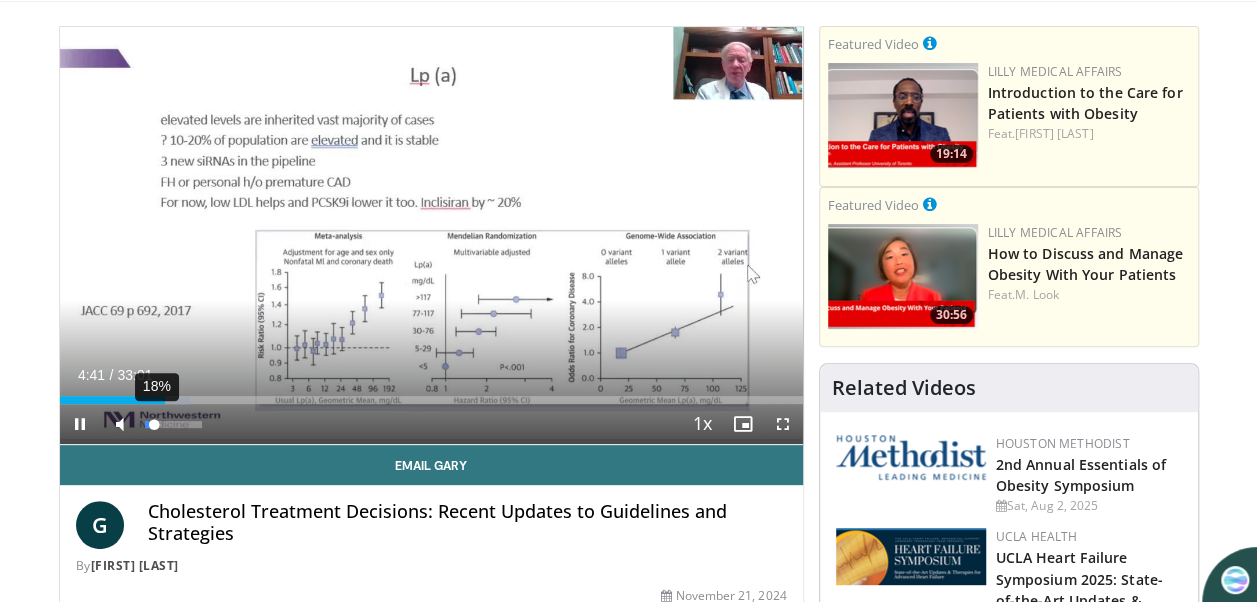 click on "18%" at bounding box center (173, 424) 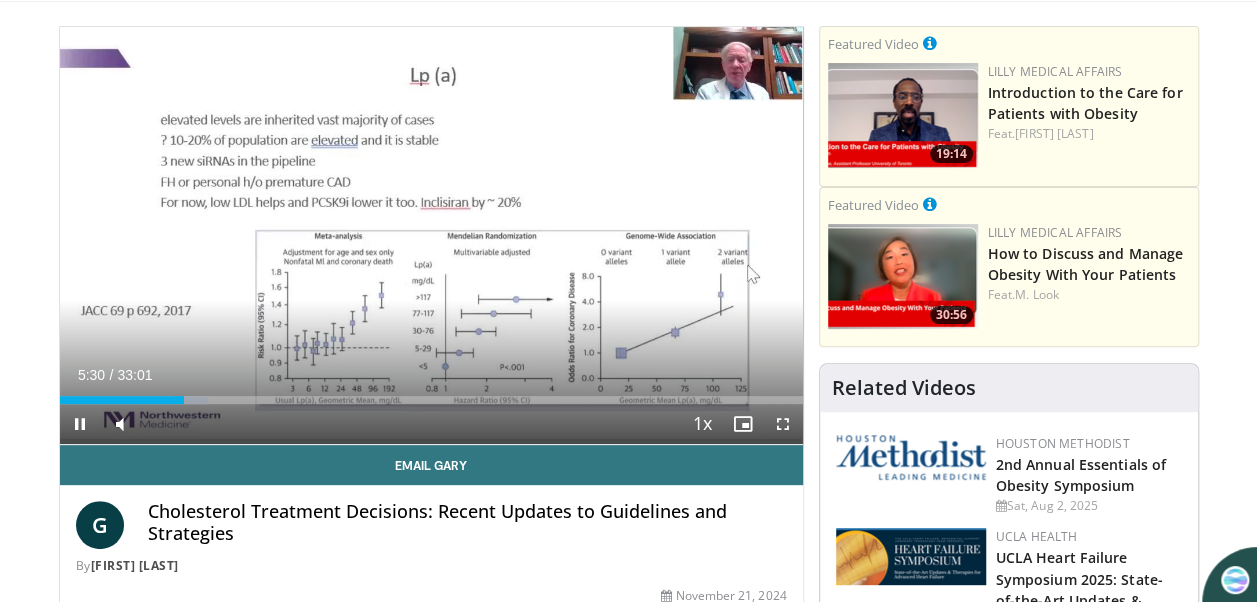 click on "10 seconds
Tap to unmute" at bounding box center (431, 235) 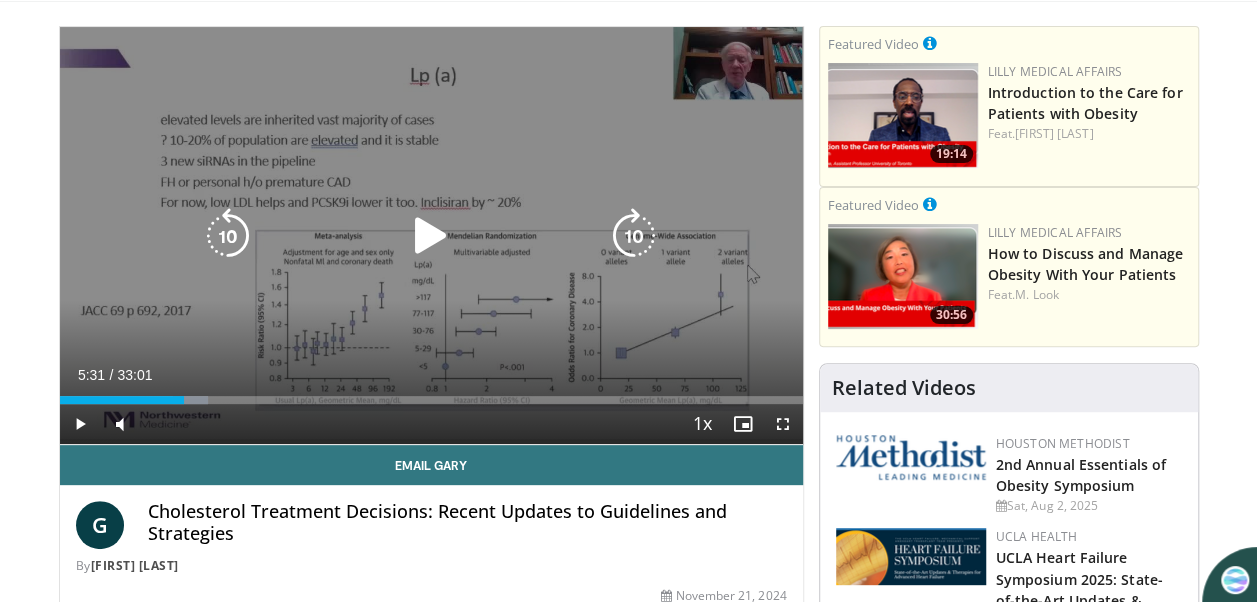 click at bounding box center (431, 236) 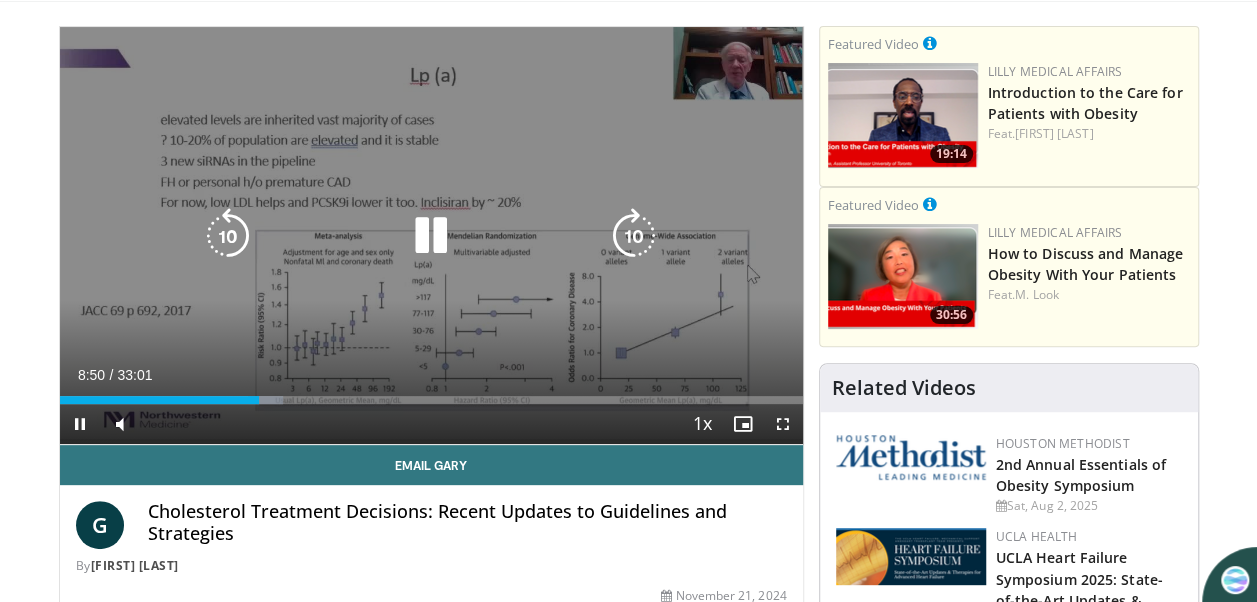 click at bounding box center [431, 236] 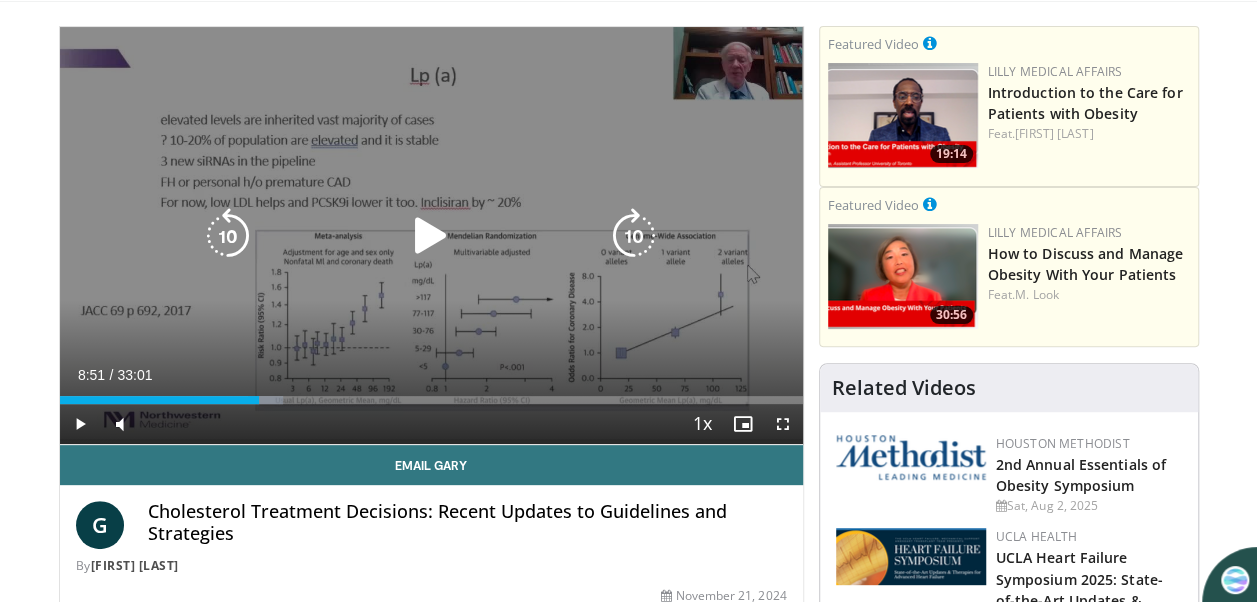 click at bounding box center (431, 236) 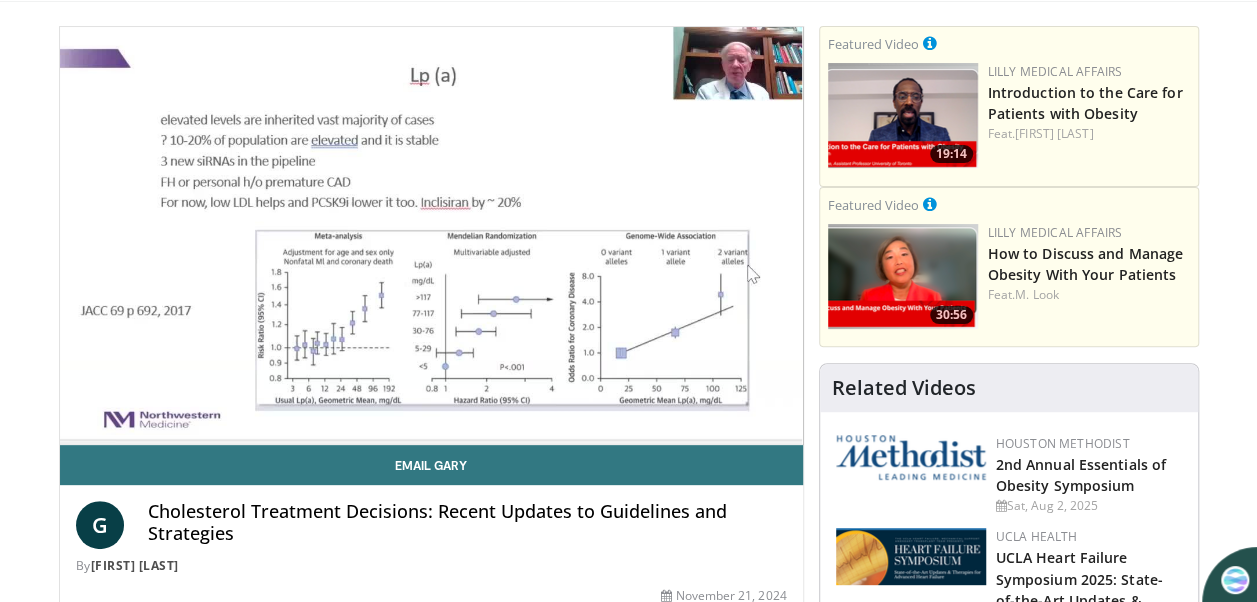 click on "10 seconds
Tap to unmute" at bounding box center (431, 235) 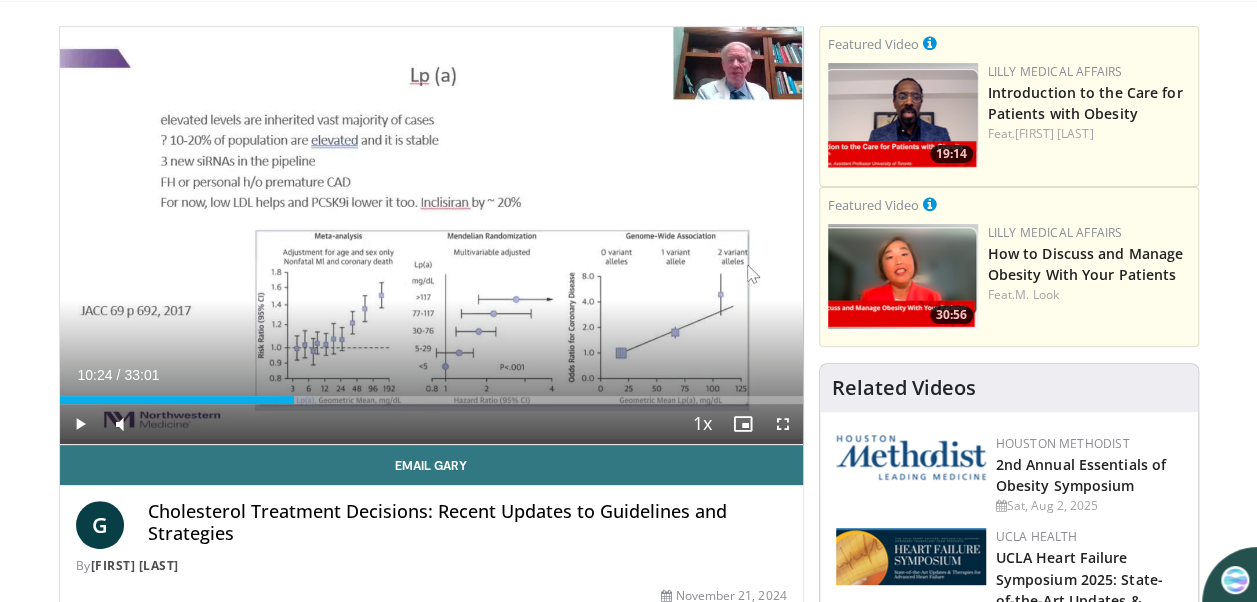 click on "10 seconds
Tap to unmute" at bounding box center (431, 235) 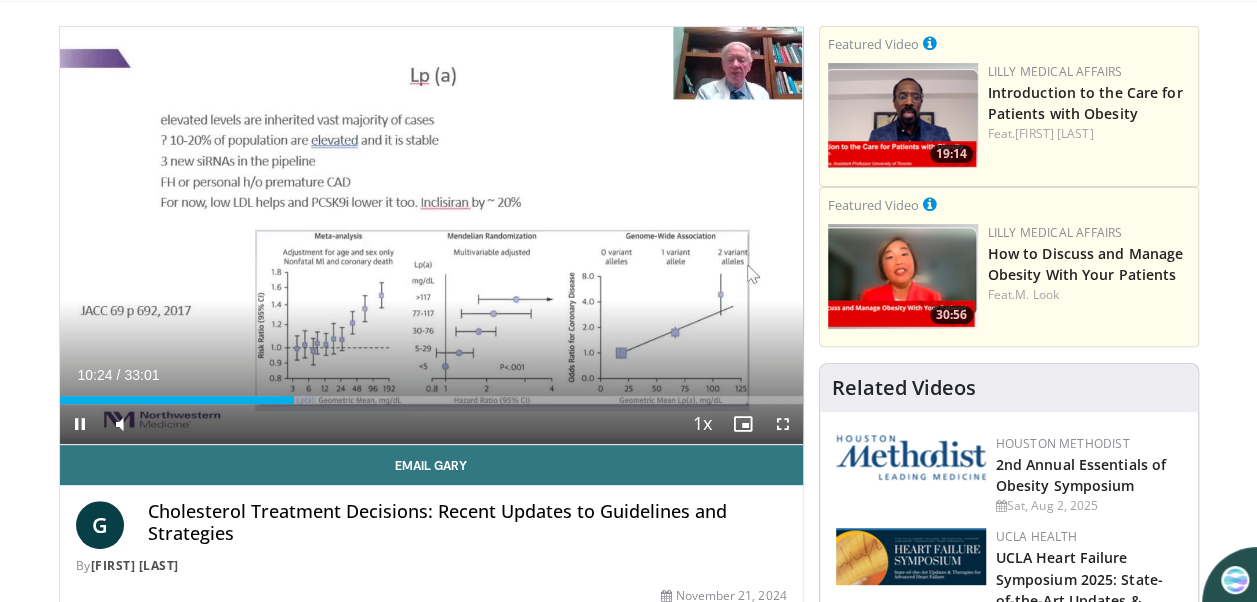 click on "10 seconds
Tap to unmute" at bounding box center [431, 235] 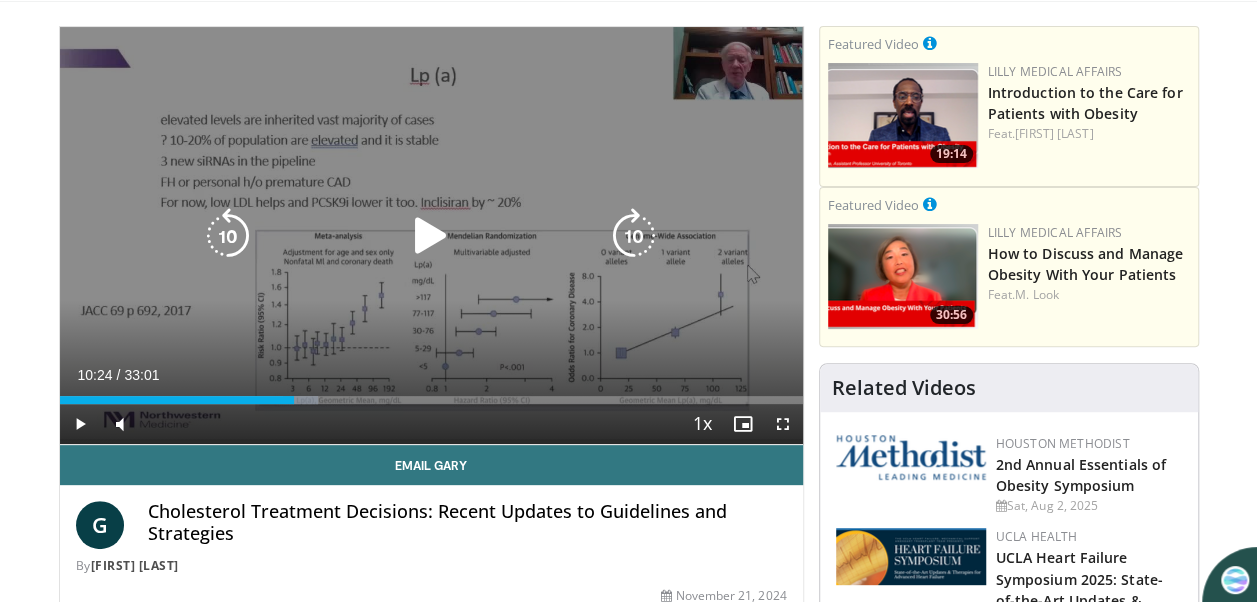 click at bounding box center (431, 236) 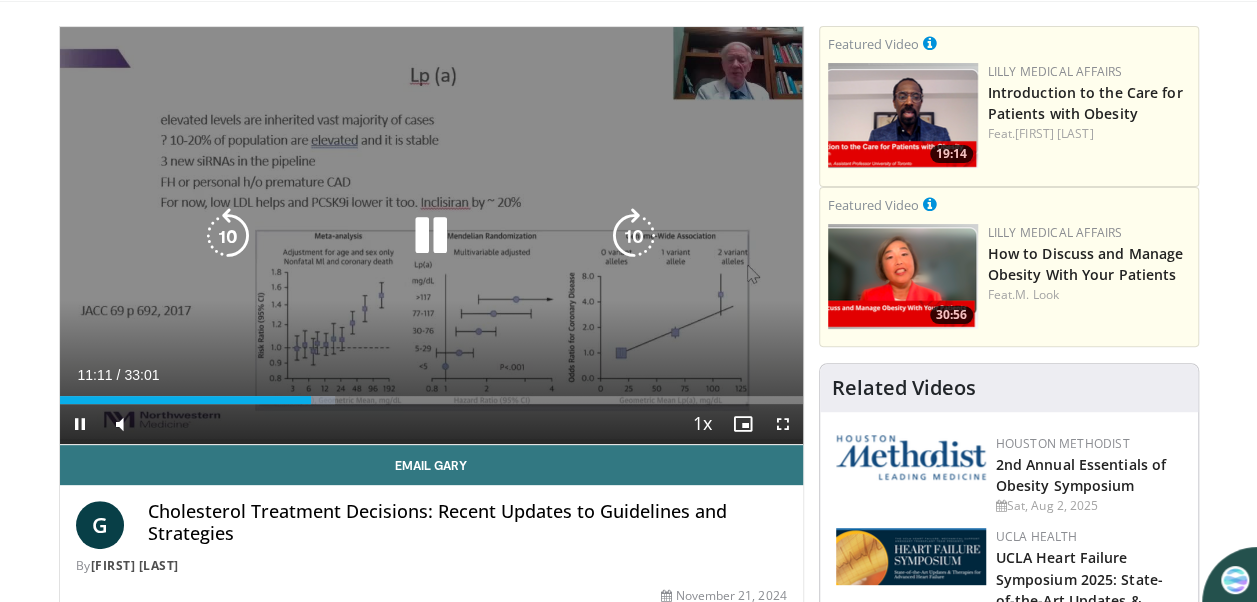 click at bounding box center (431, 236) 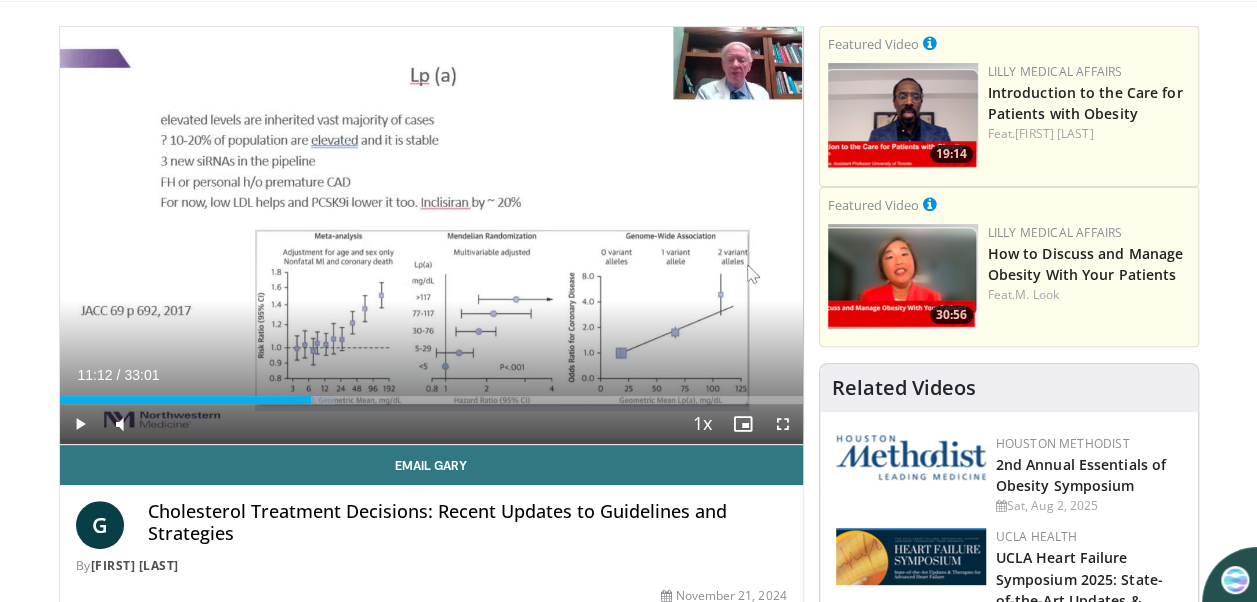 click on "10 seconds
Tap to unmute" at bounding box center (431, 235) 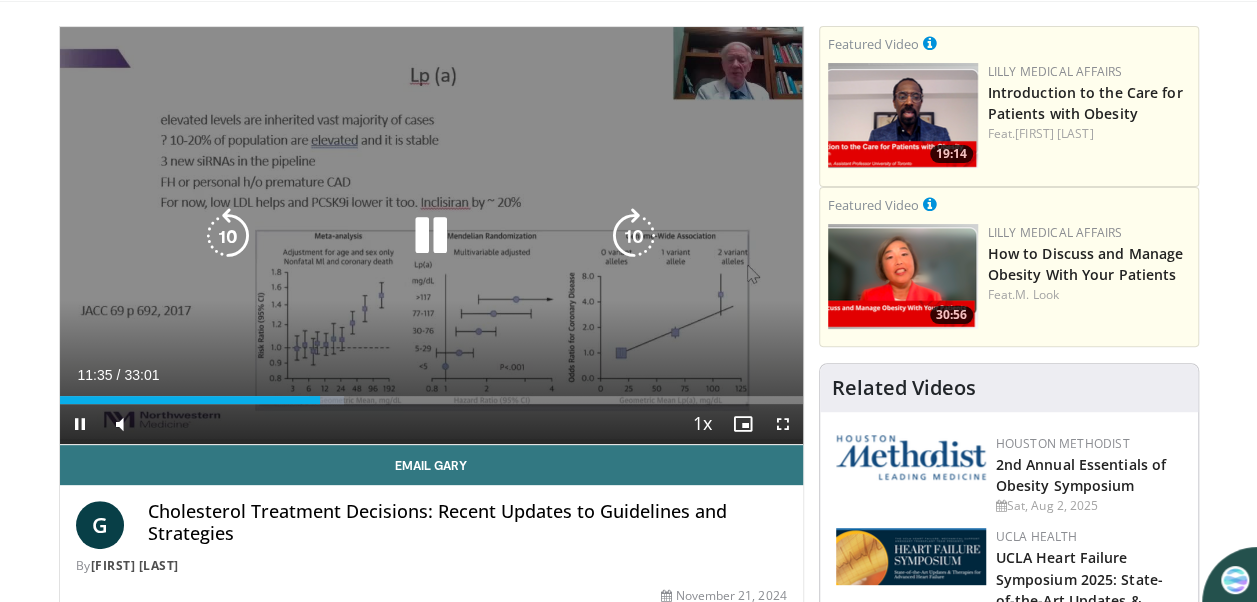 click on "10 seconds
Tap to unmute" at bounding box center (431, 235) 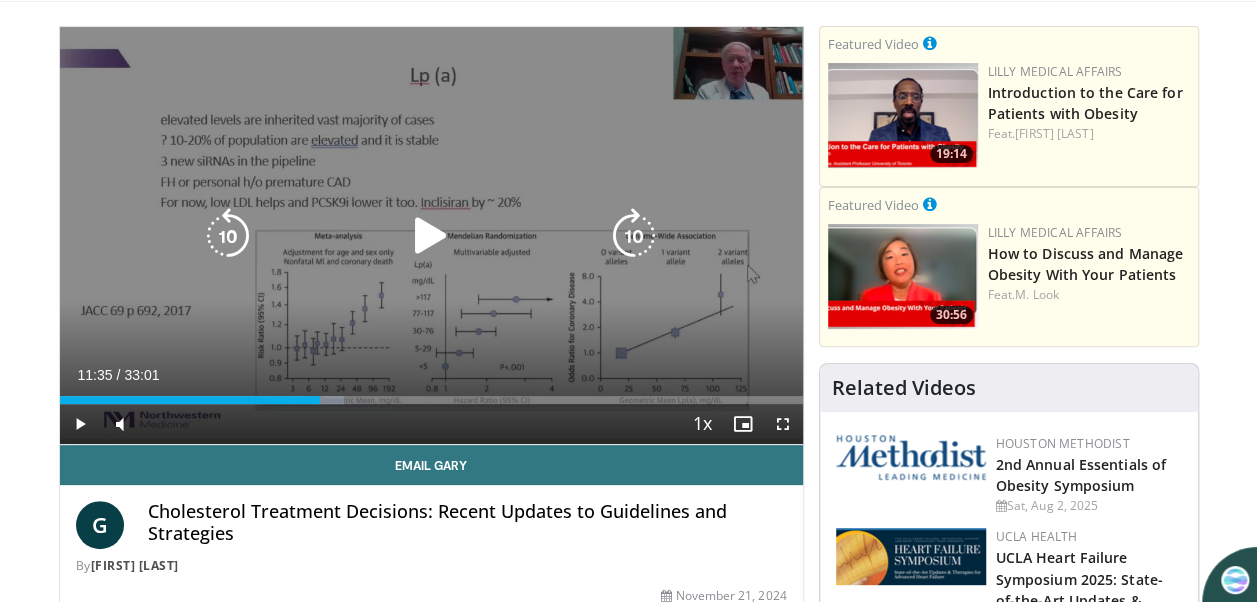 click on "10 seconds
Tap to unmute" at bounding box center [431, 235] 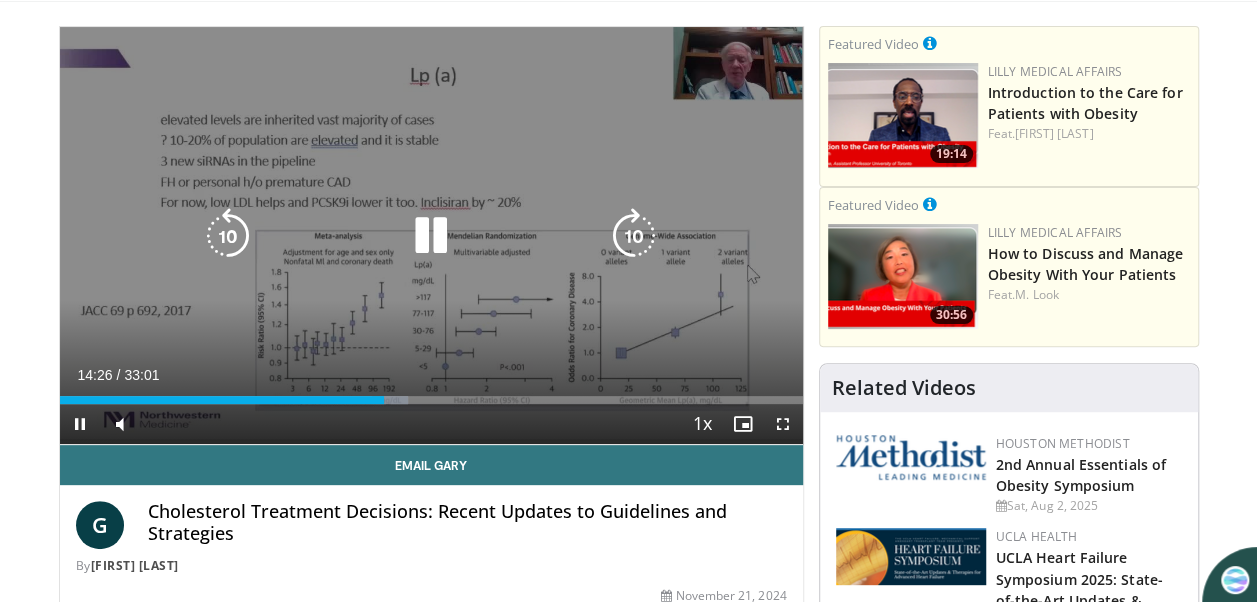 click at bounding box center (431, 236) 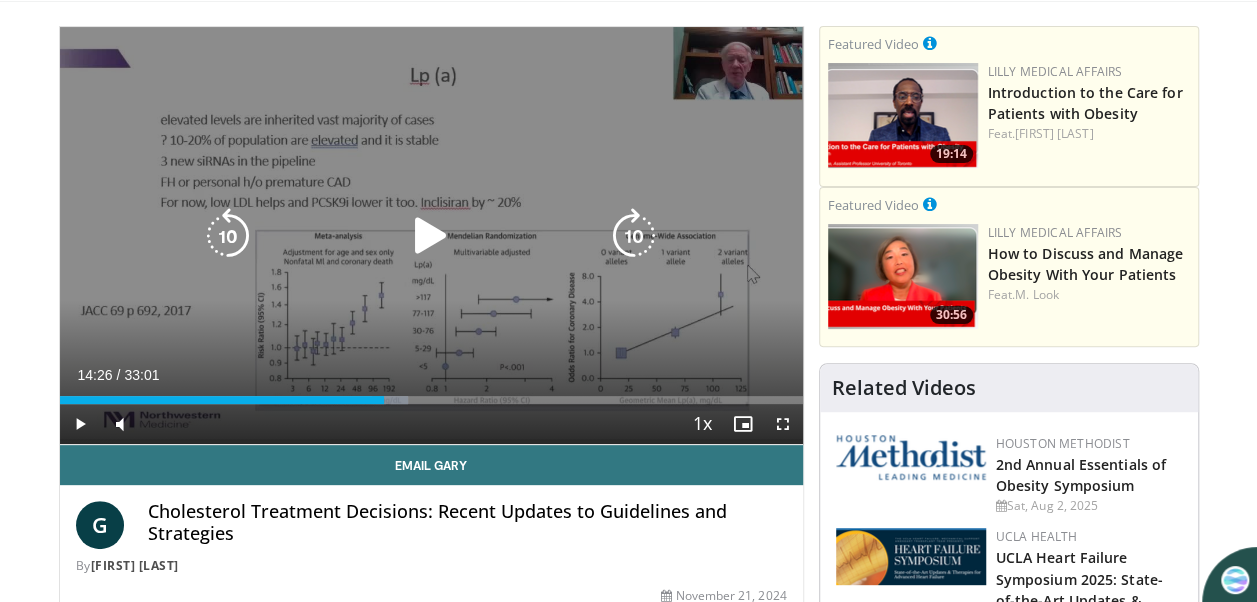 click at bounding box center [431, 236] 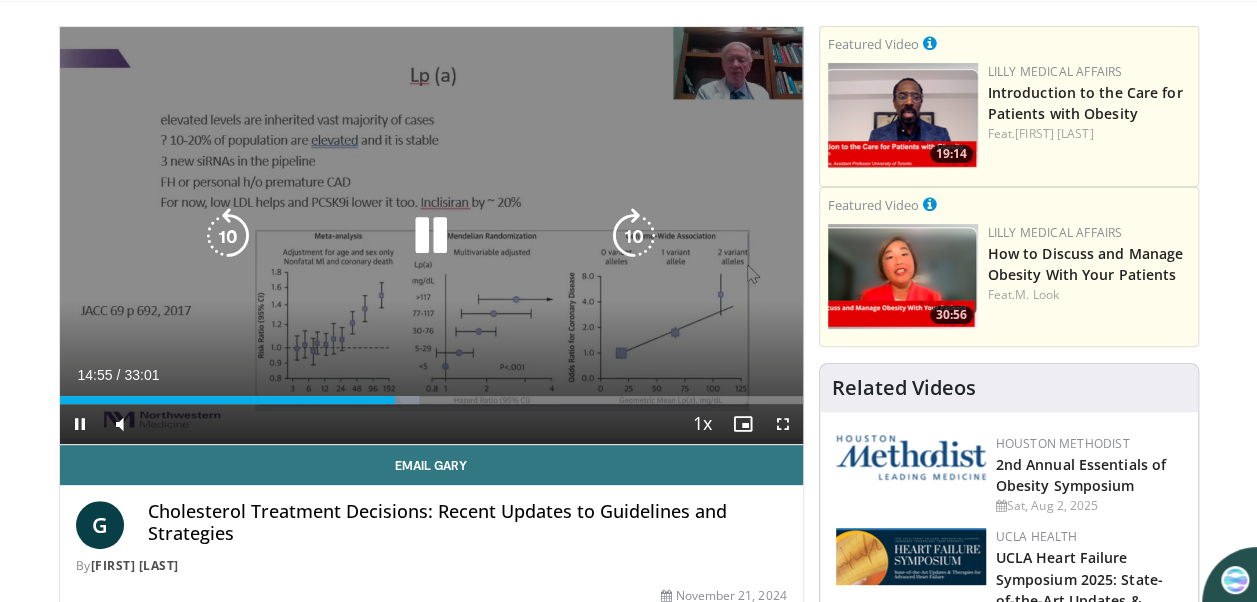 drag, startPoint x: 689, startPoint y: 216, endPoint x: 675, endPoint y: 160, distance: 57.72348 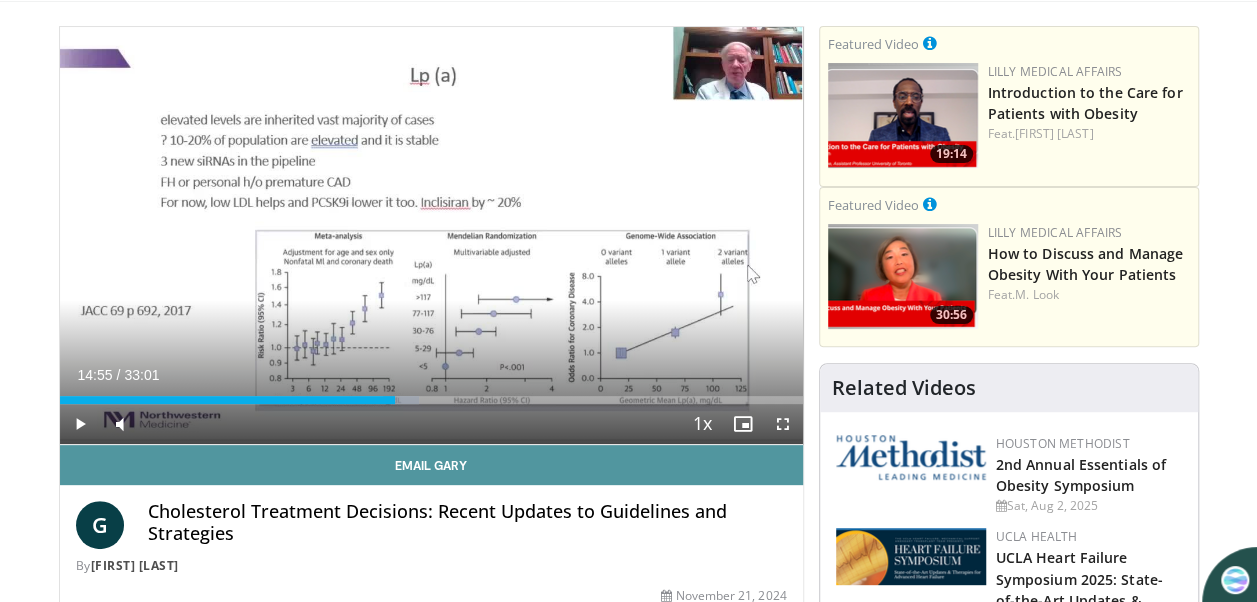 click on "Email
Gary" at bounding box center (431, 465) 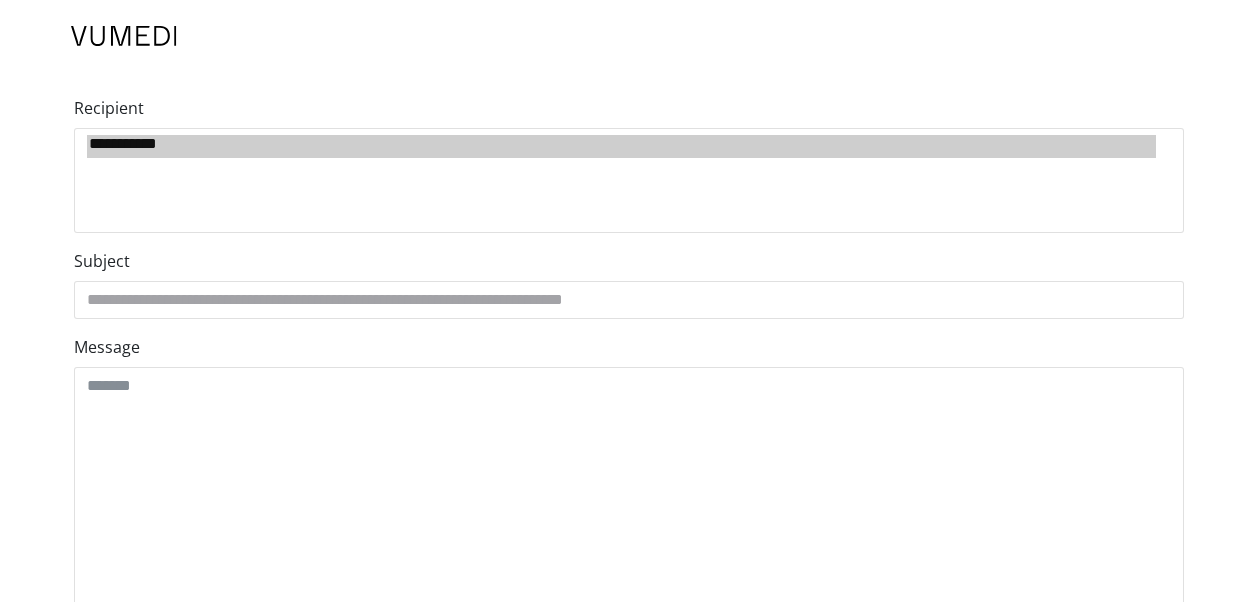 scroll, scrollTop: 0, scrollLeft: 0, axis: both 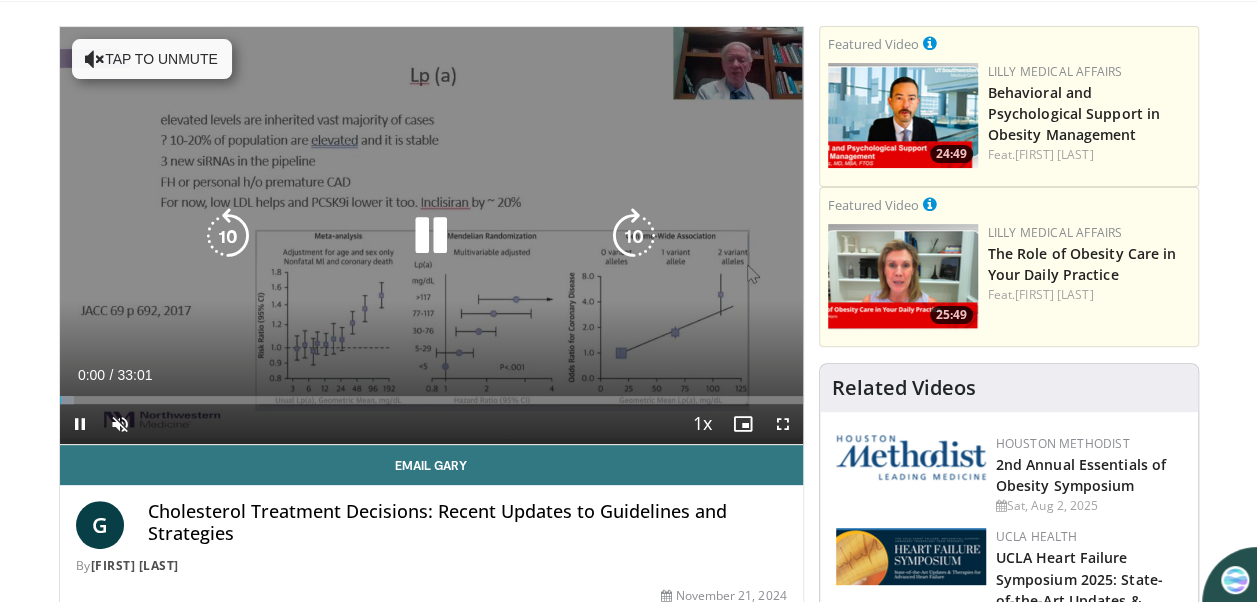 click at bounding box center [431, 236] 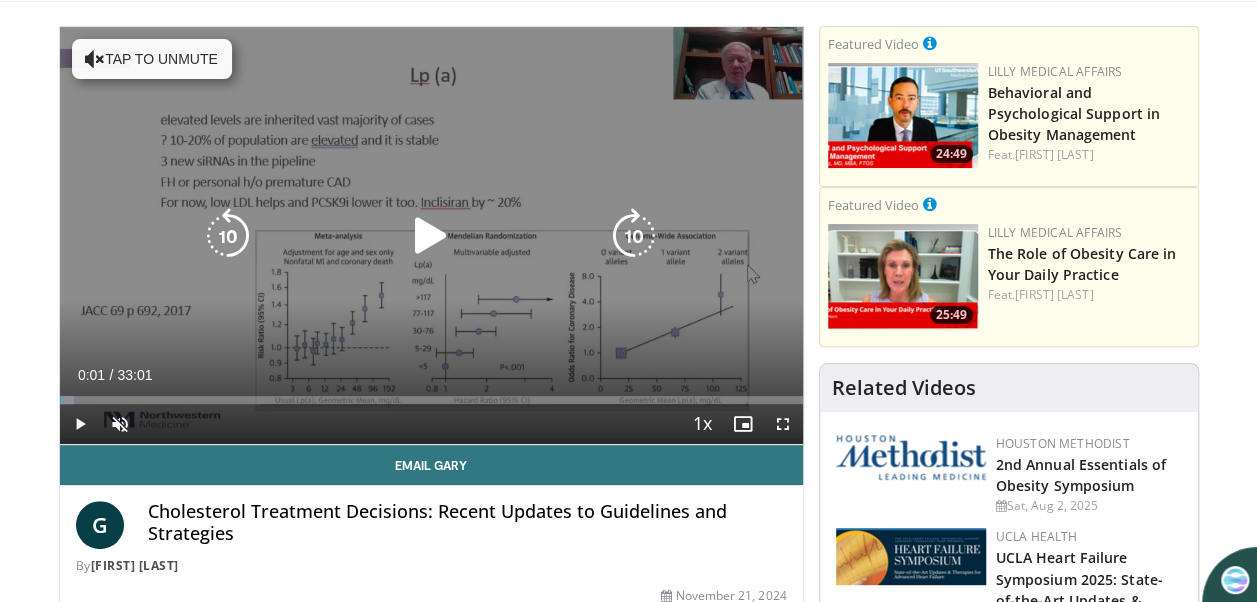 click at bounding box center [431, 236] 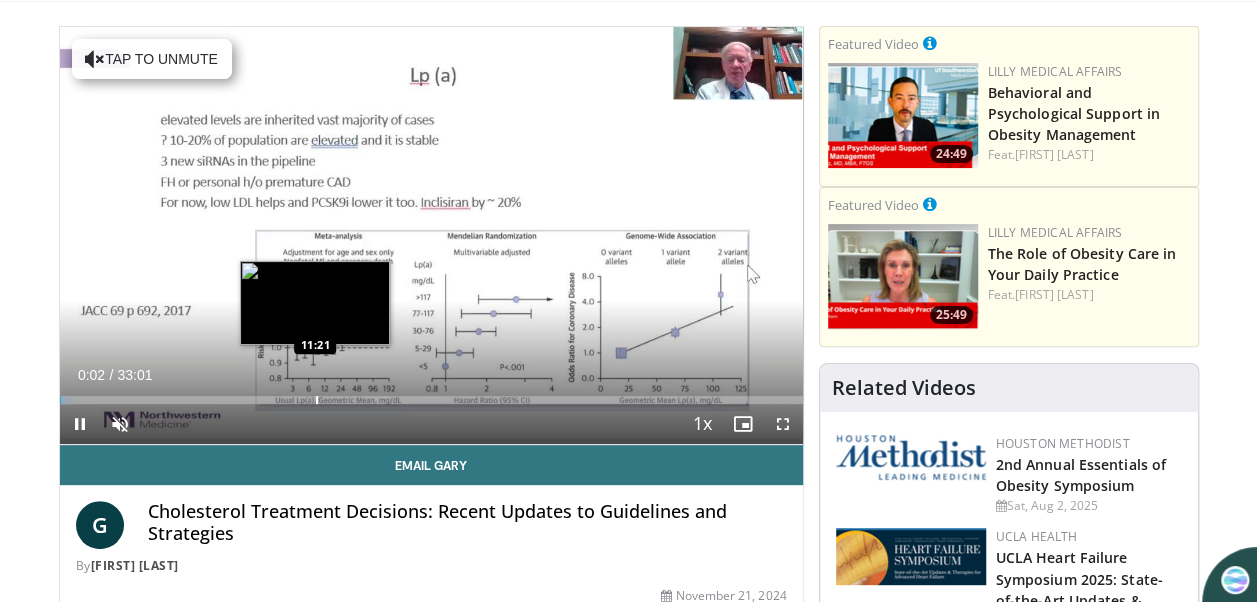 click on "Loaded :  2.00% 11:21 11:21" at bounding box center (431, 400) 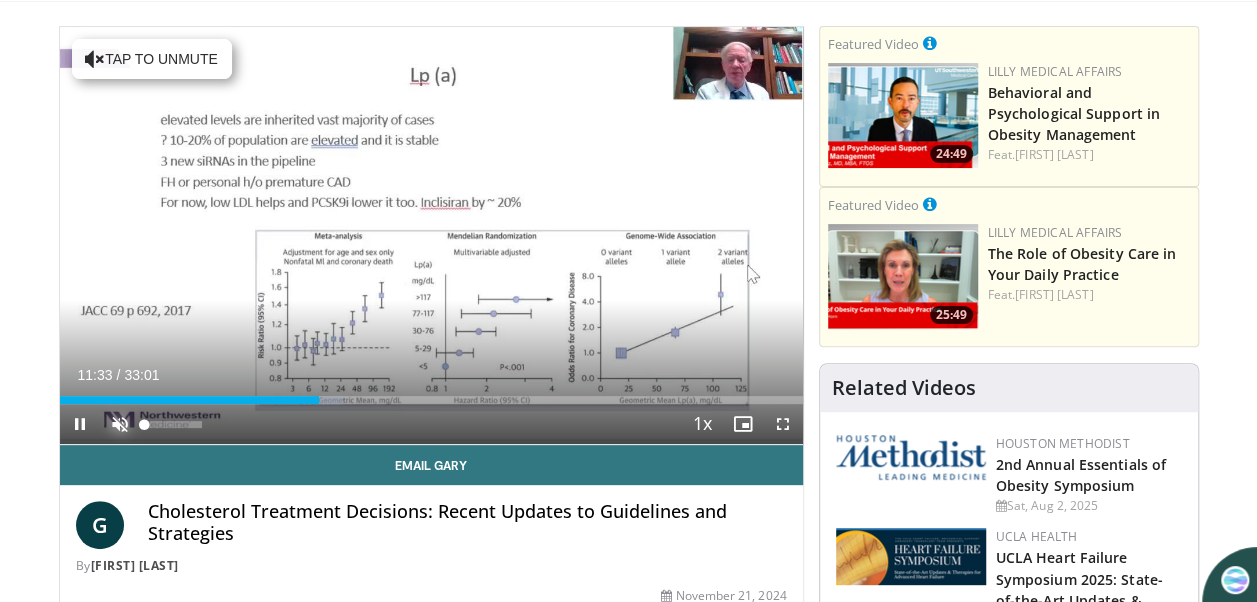 click at bounding box center (120, 424) 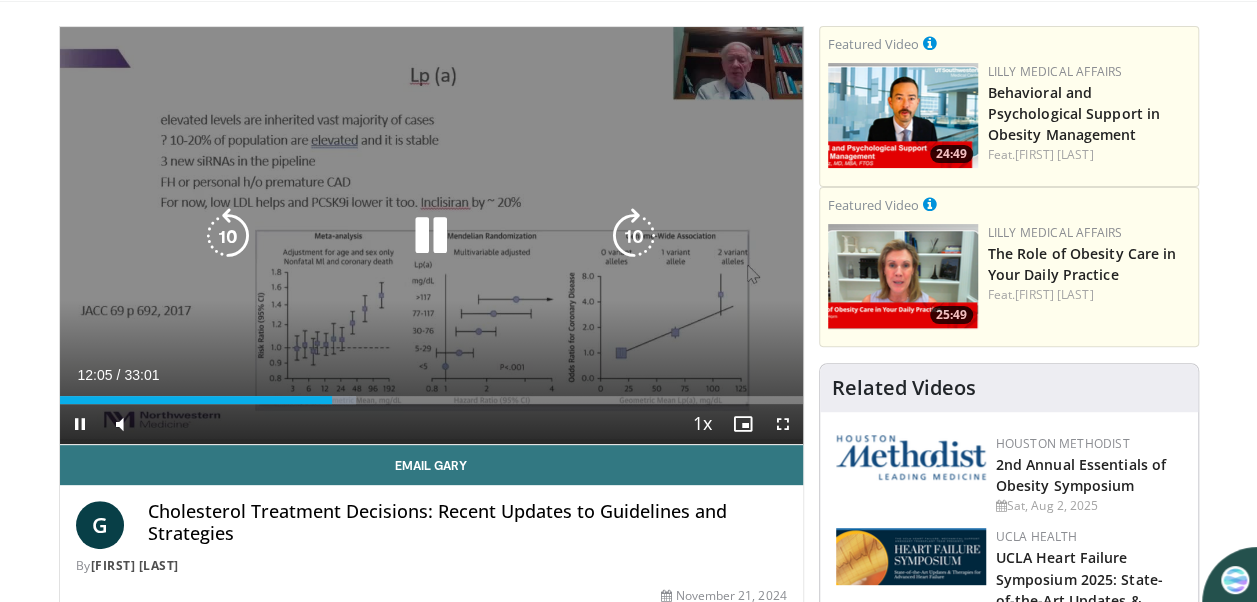 click at bounding box center (634, 236) 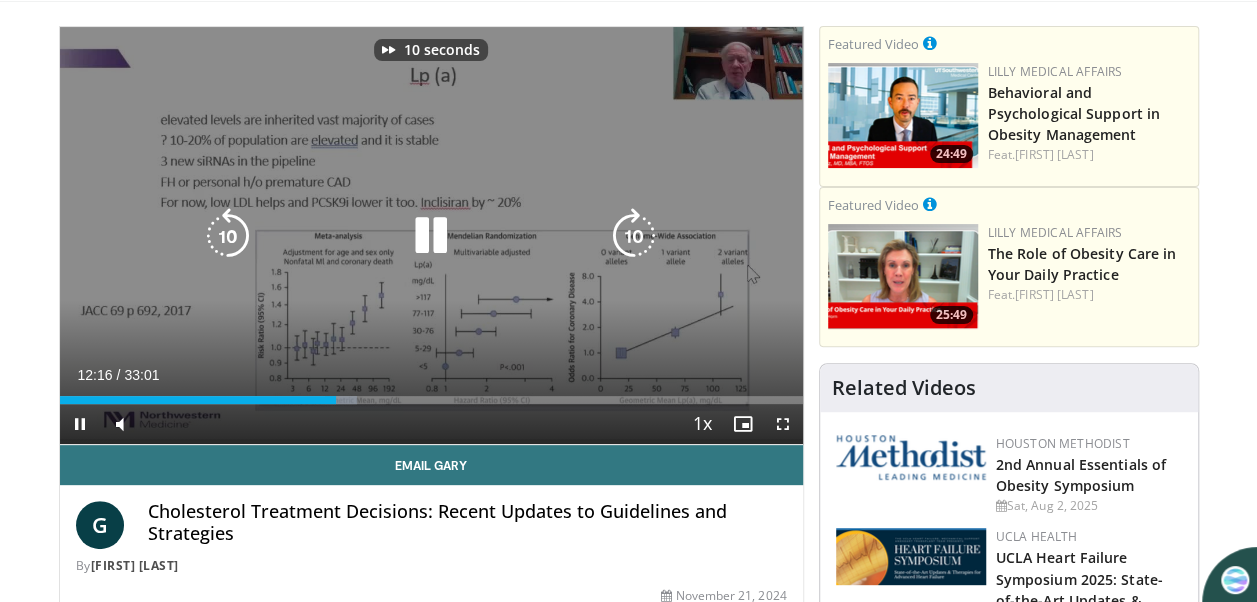 click at bounding box center (634, 236) 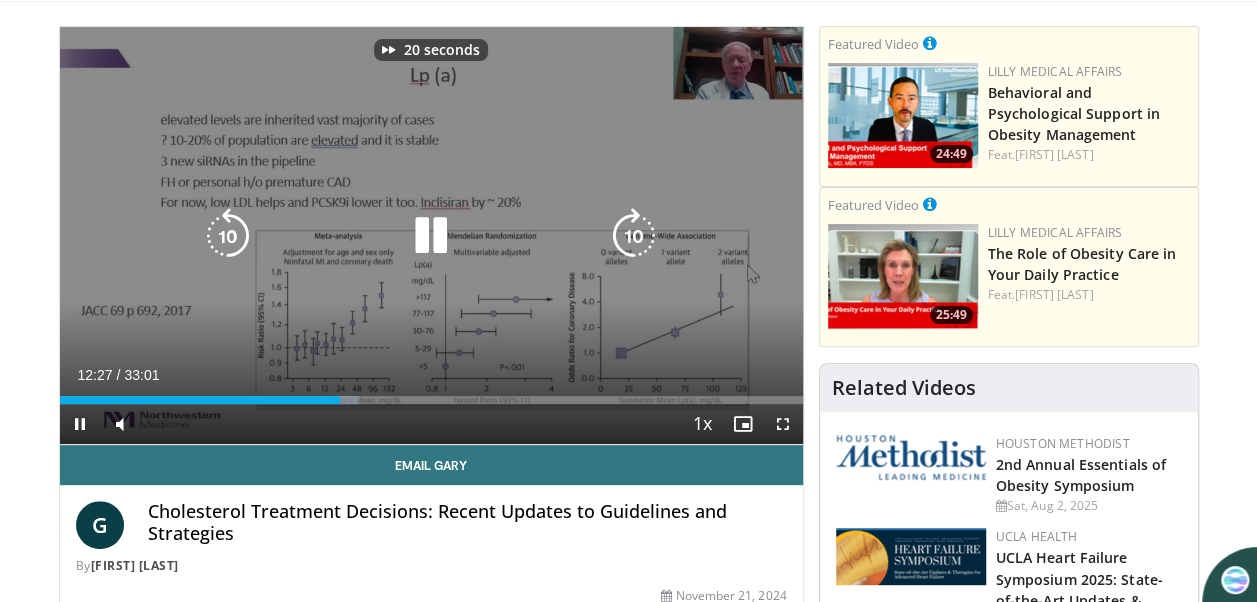 click at bounding box center [634, 236] 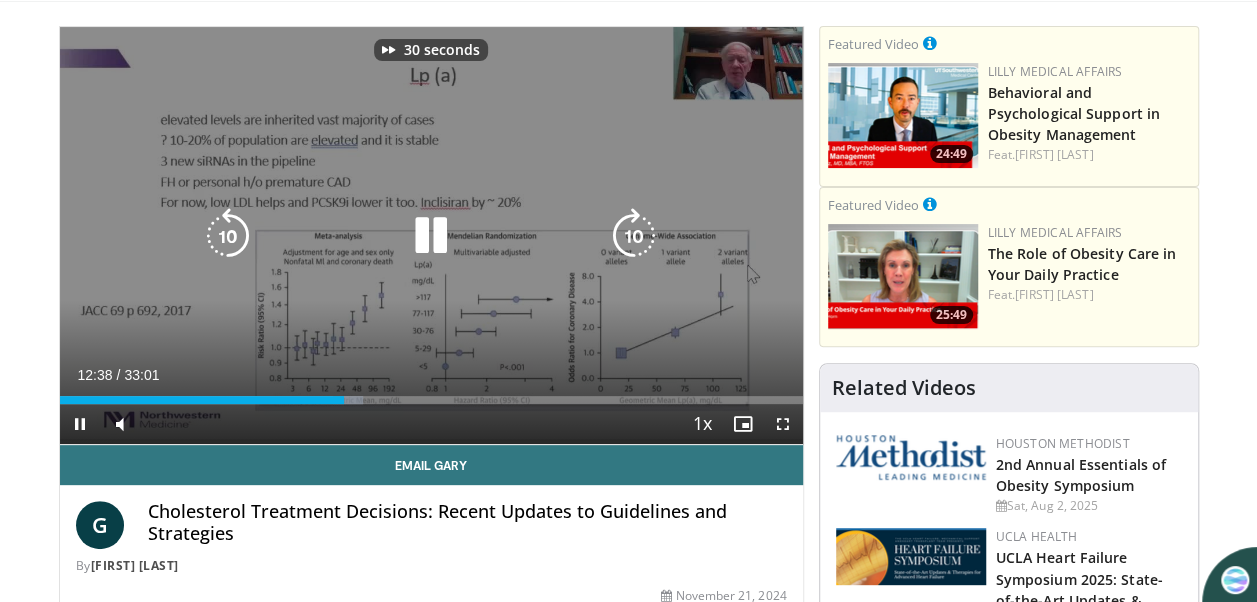 click at bounding box center (634, 236) 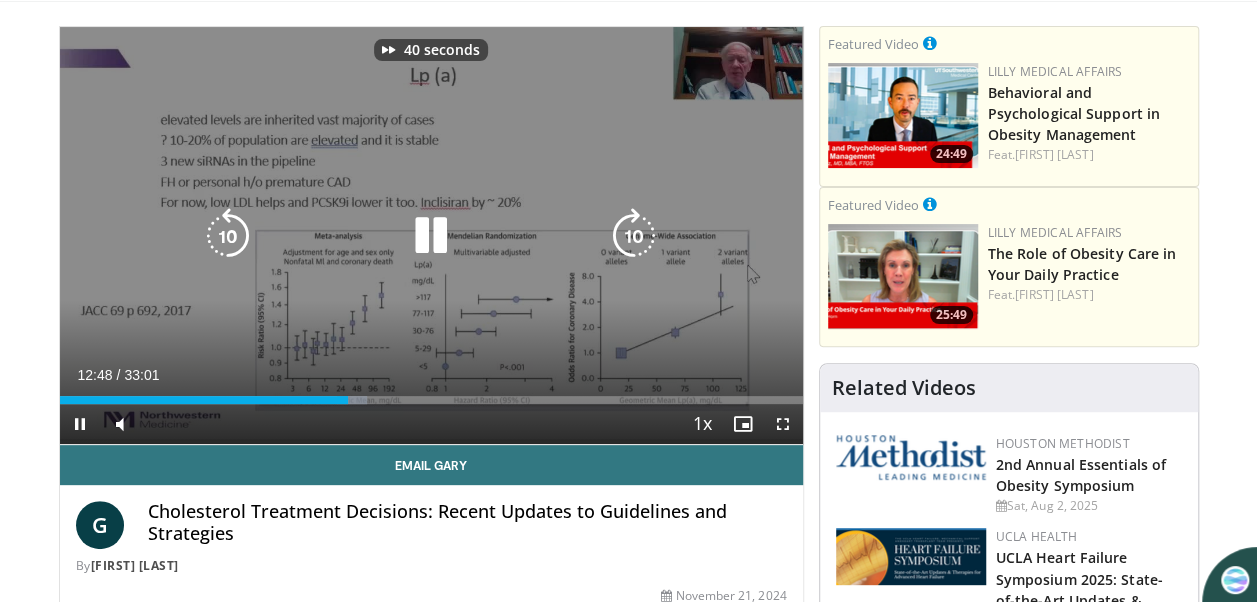 click at bounding box center (634, 236) 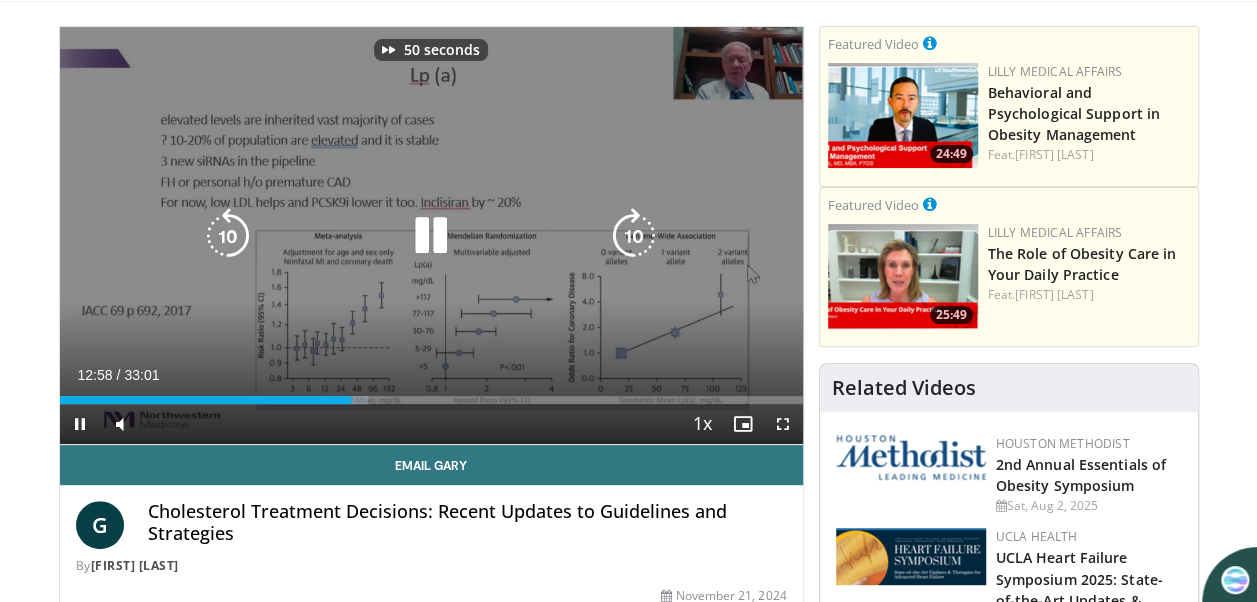 click at bounding box center [634, 236] 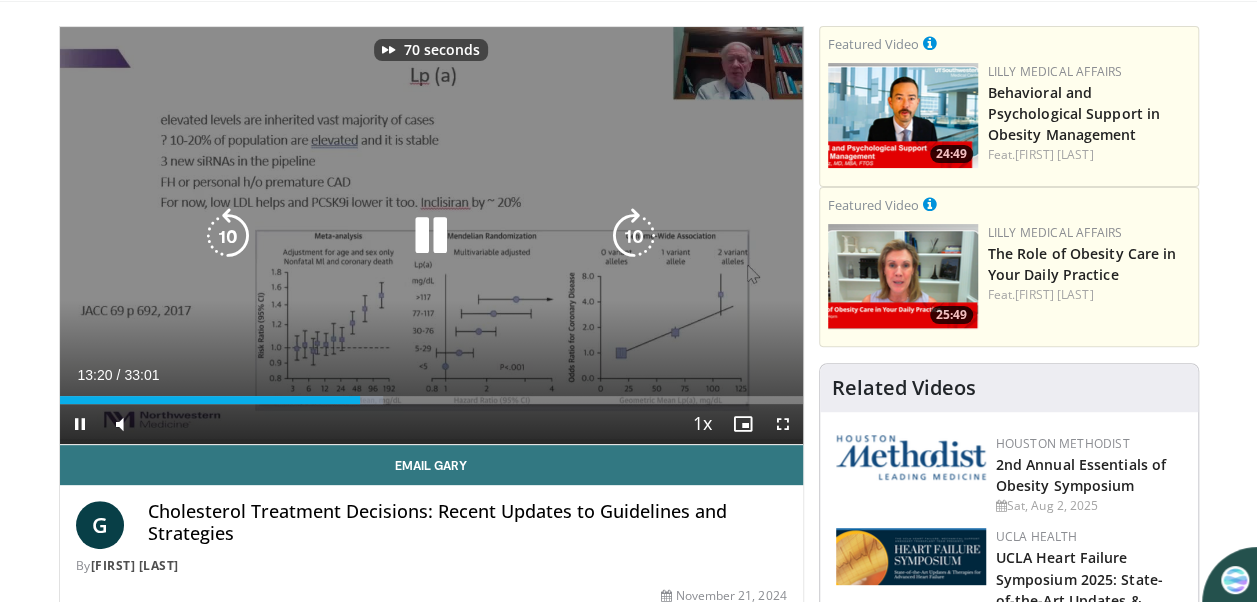 click at bounding box center (634, 236) 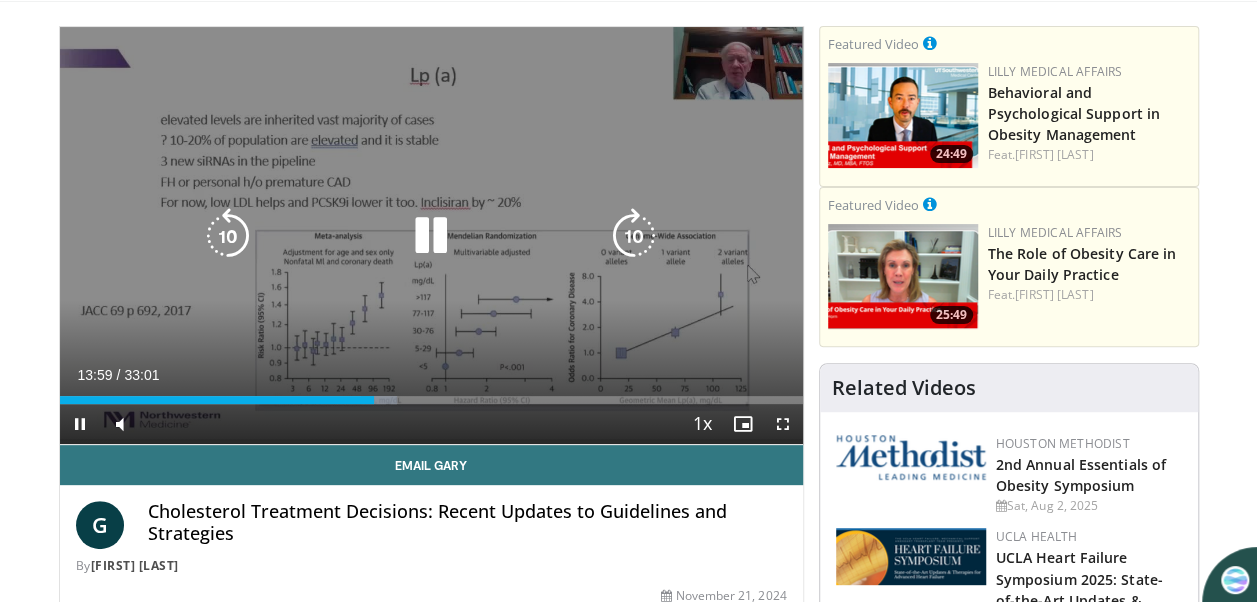 click on "80 seconds
Tap to unmute" at bounding box center (431, 235) 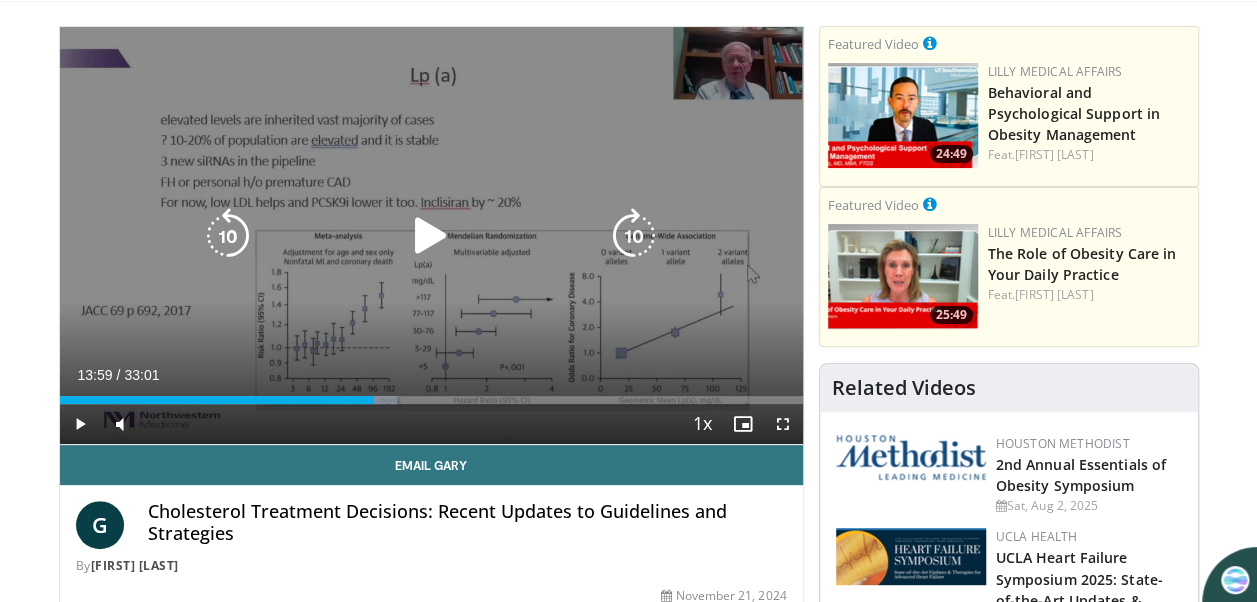 click at bounding box center [431, 236] 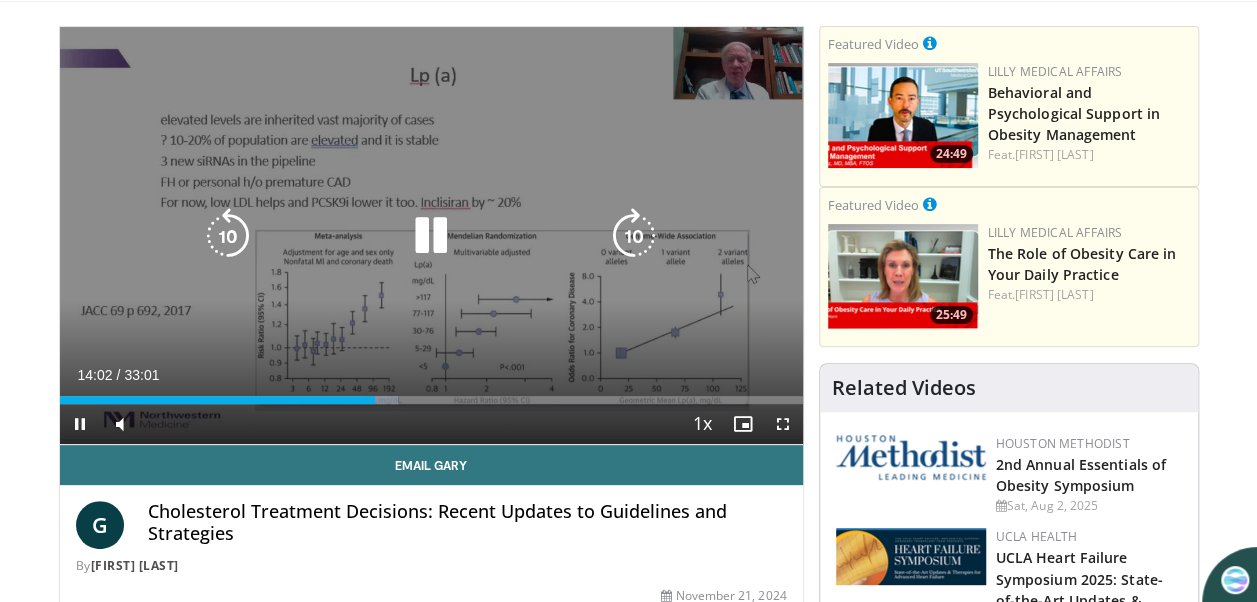 drag, startPoint x: 414, startPoint y: 222, endPoint x: 347, endPoint y: 101, distance: 138.31125 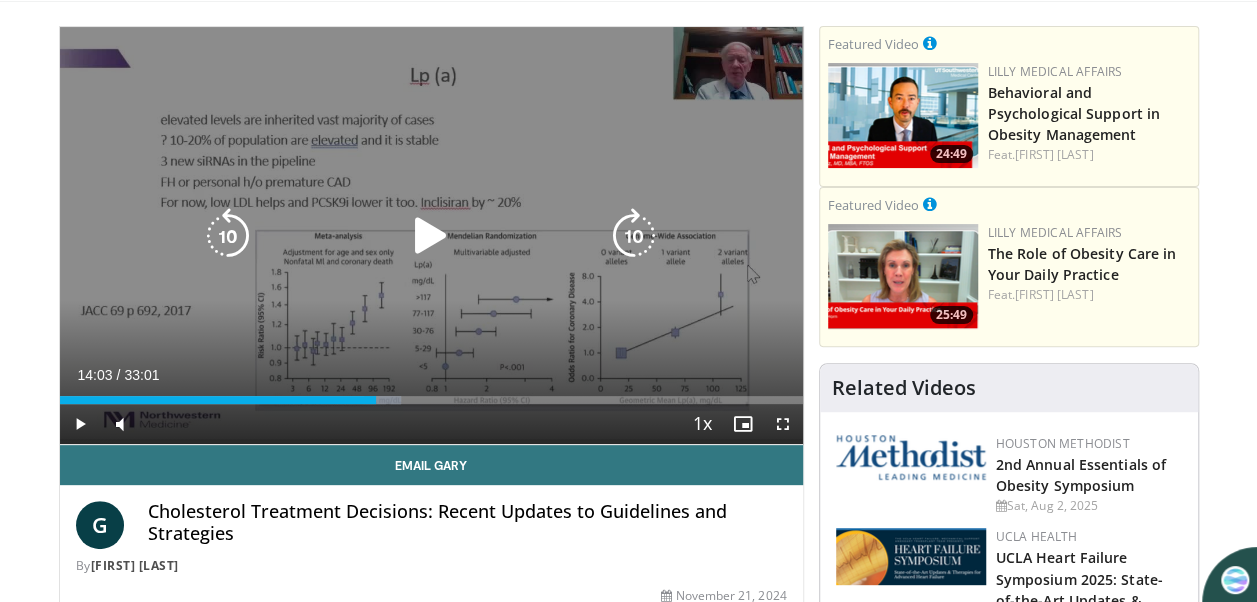 click at bounding box center (431, 236) 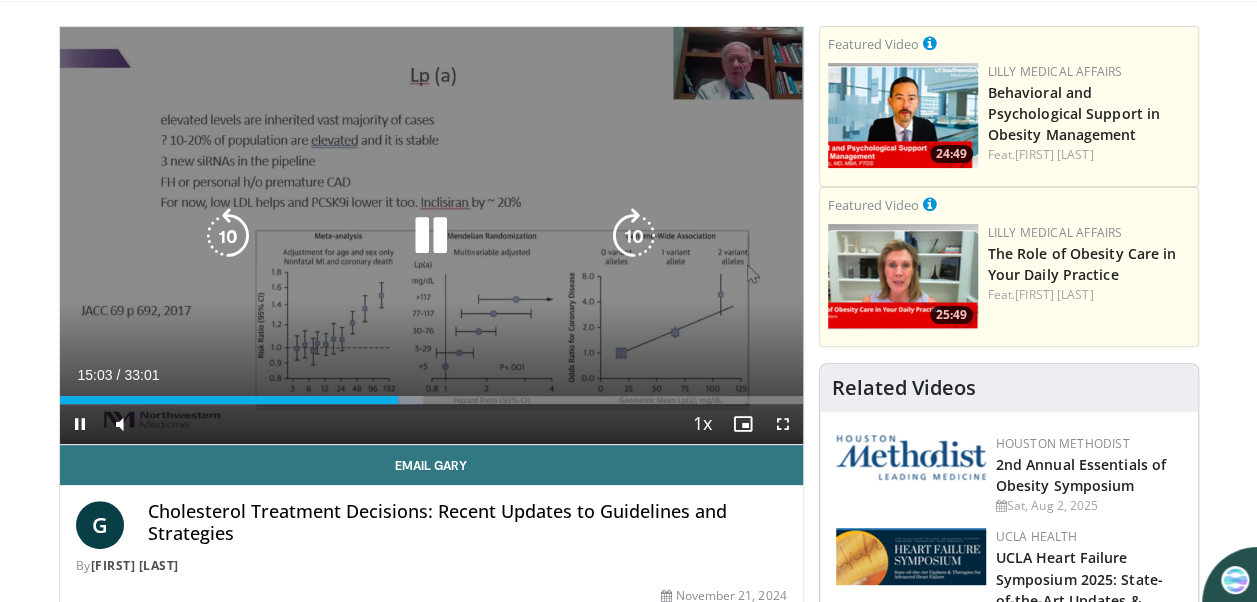 click at bounding box center [431, 236] 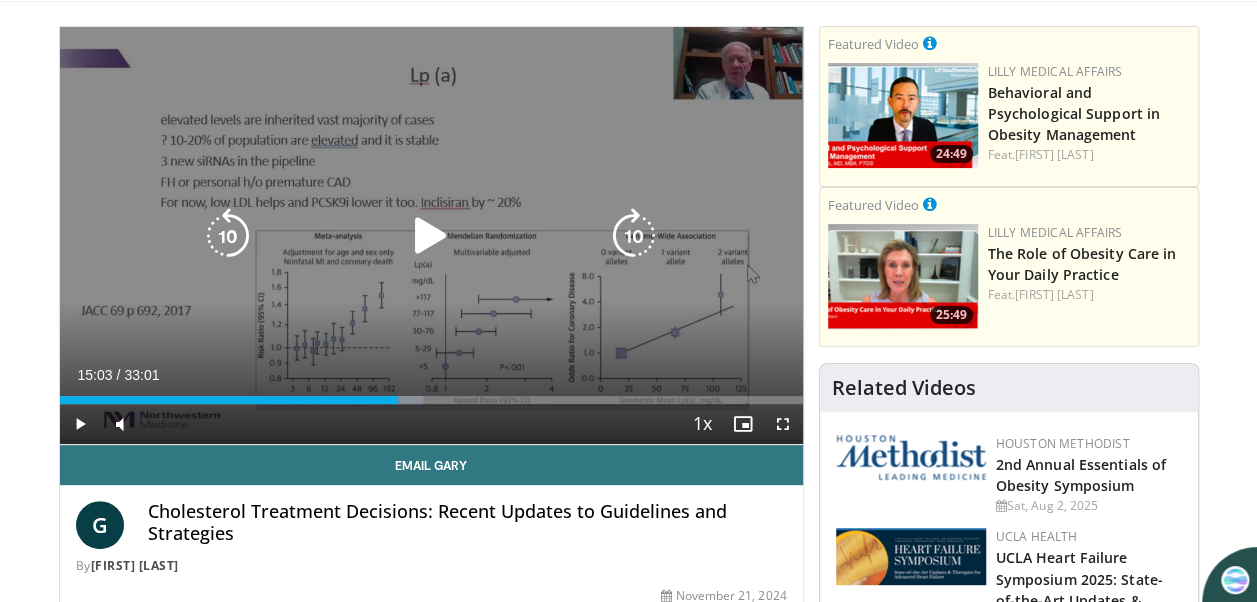 click at bounding box center [431, 236] 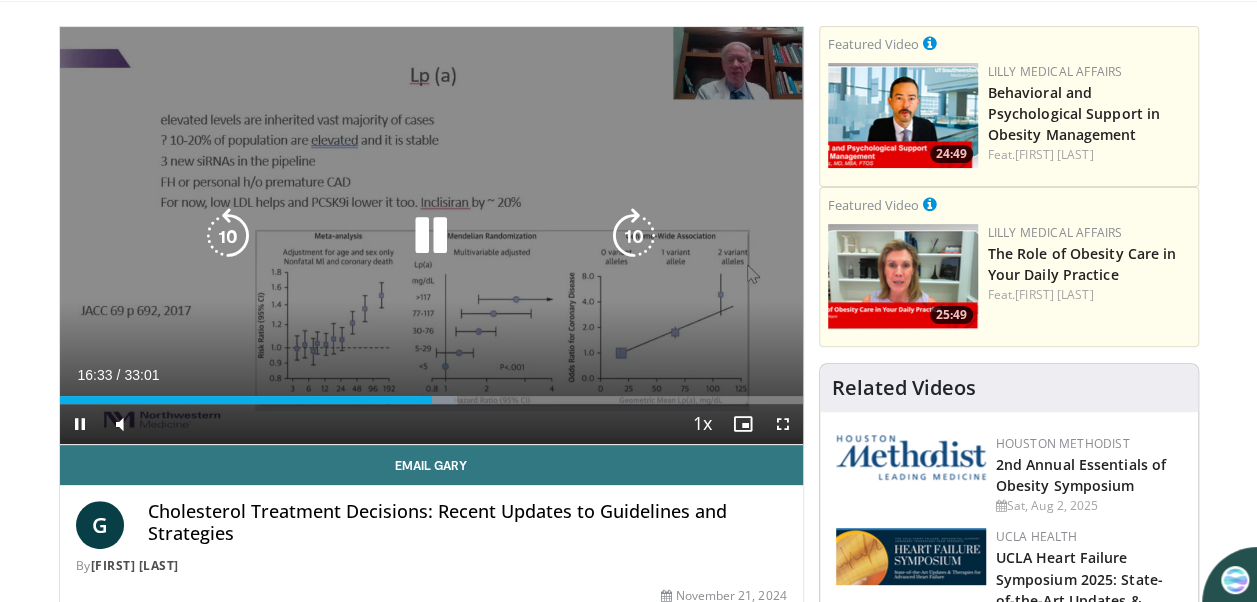 click on "80 seconds
Tap to unmute" at bounding box center [431, 235] 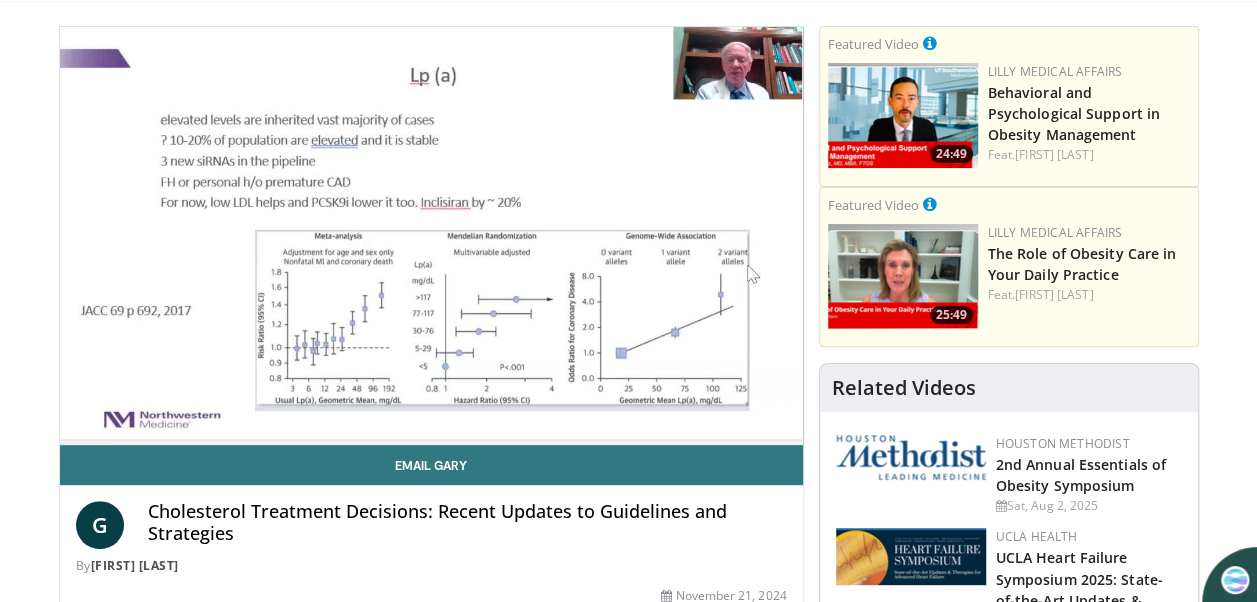 click on "80 seconds
Tap to unmute" at bounding box center (431, 235) 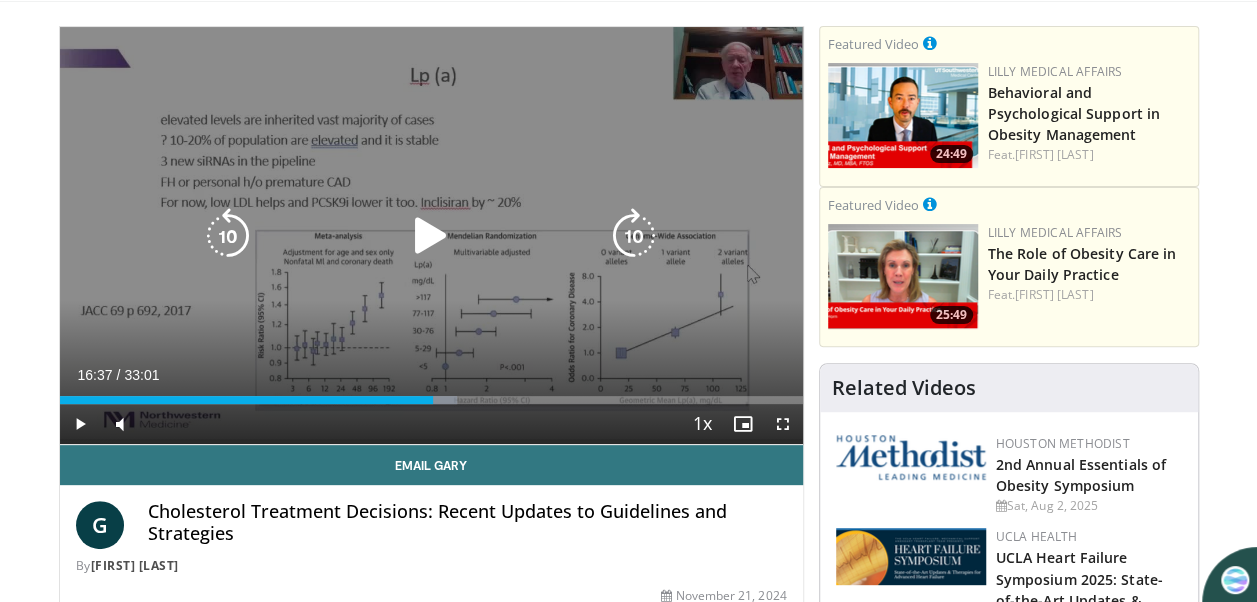 click at bounding box center (431, 236) 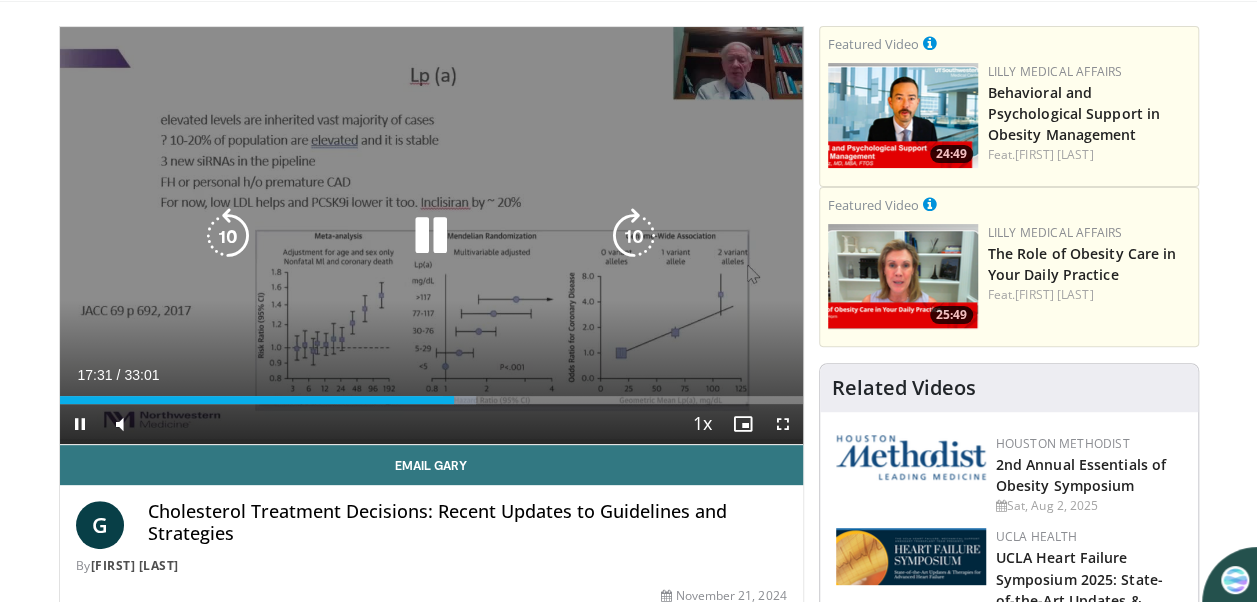 click on "80 seconds
Tap to unmute" at bounding box center (431, 235) 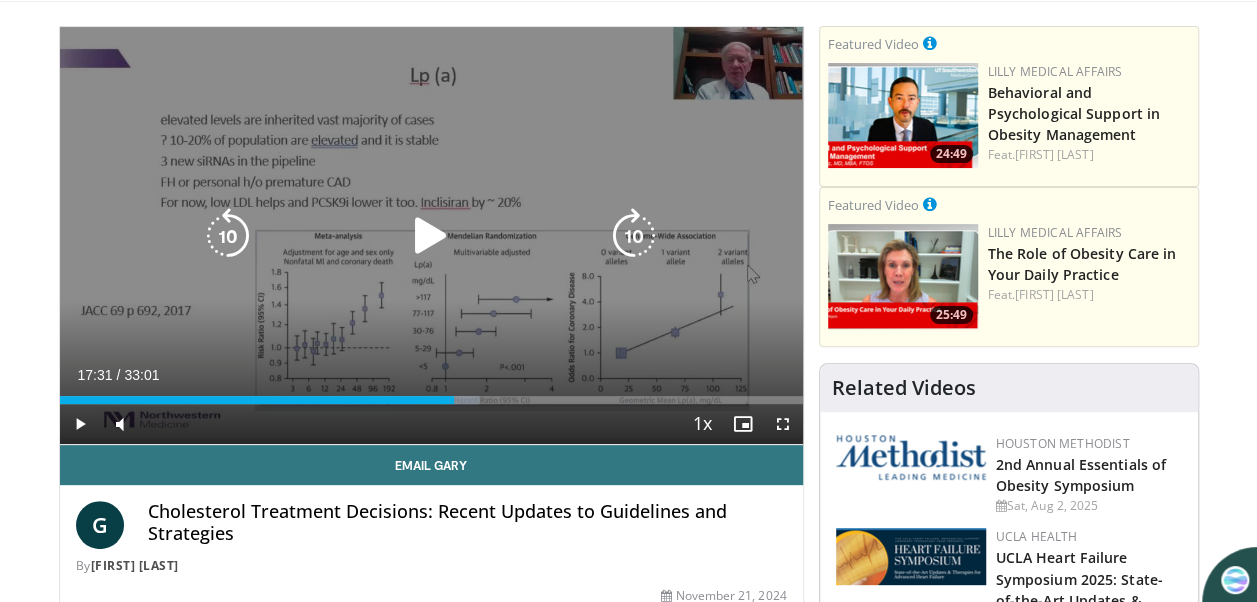 click at bounding box center [431, 236] 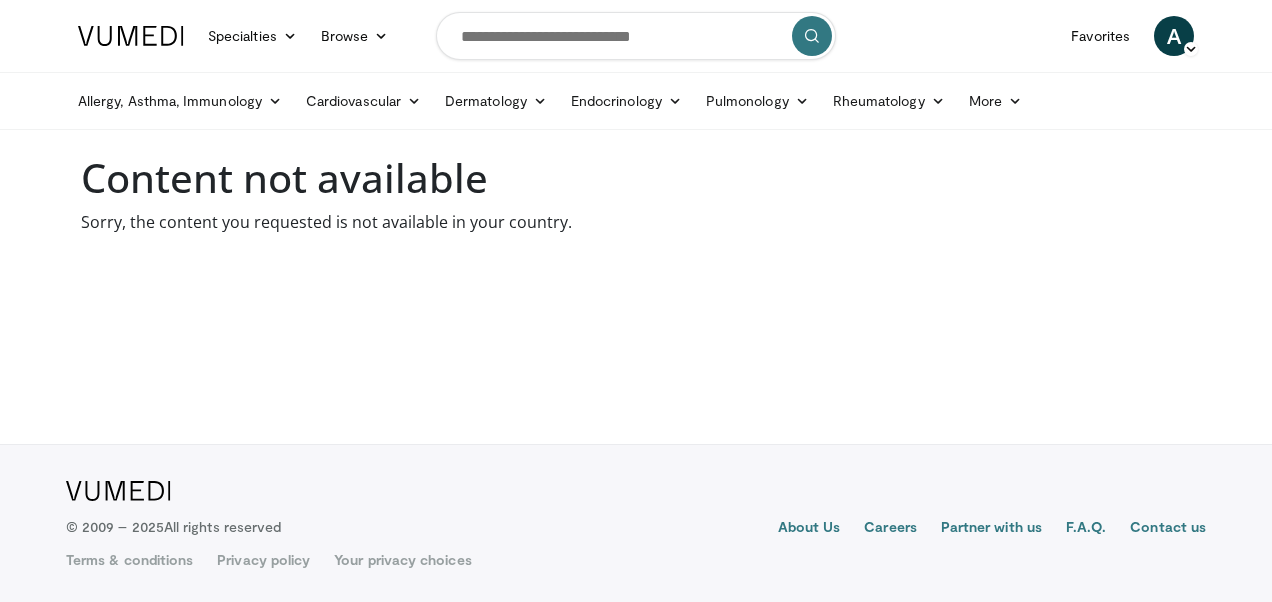 scroll, scrollTop: 0, scrollLeft: 0, axis: both 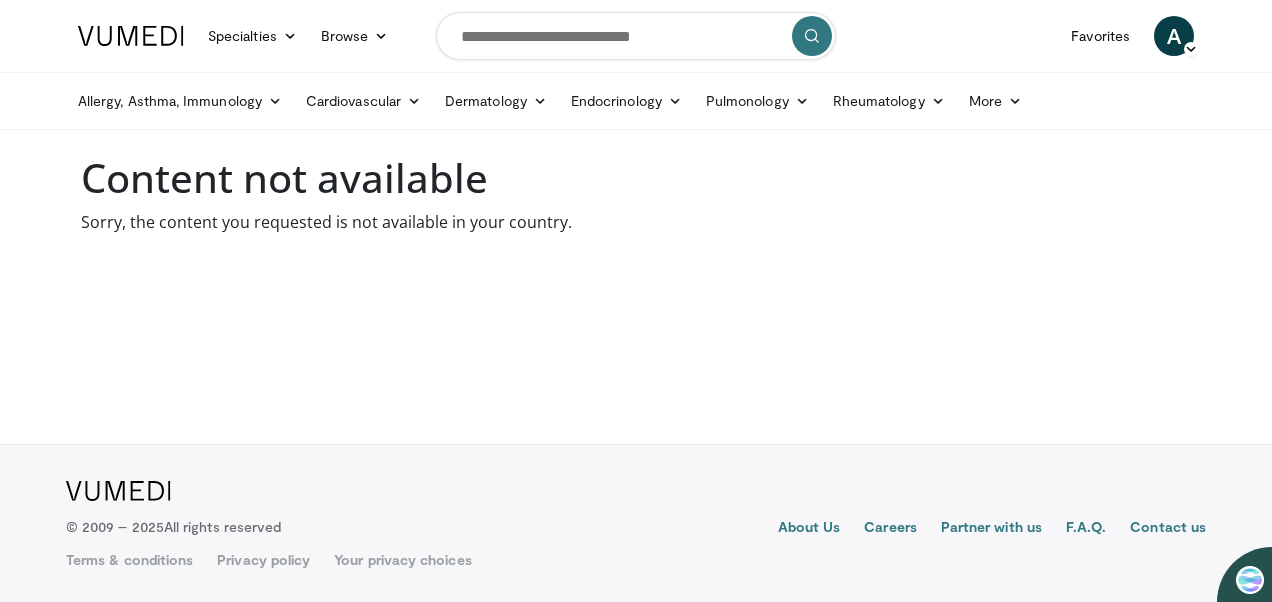 click on "Sorry, the content you requested is not available in your country." at bounding box center [636, 222] 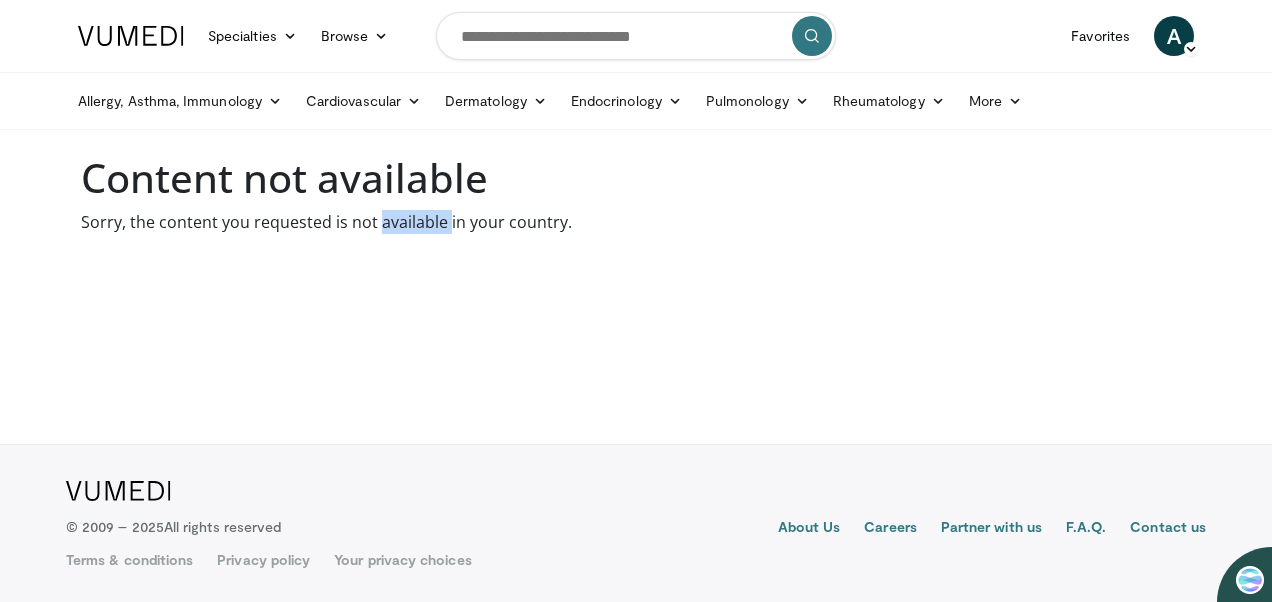 click on "Sorry, the content you requested is not available in your country." at bounding box center [636, 222] 